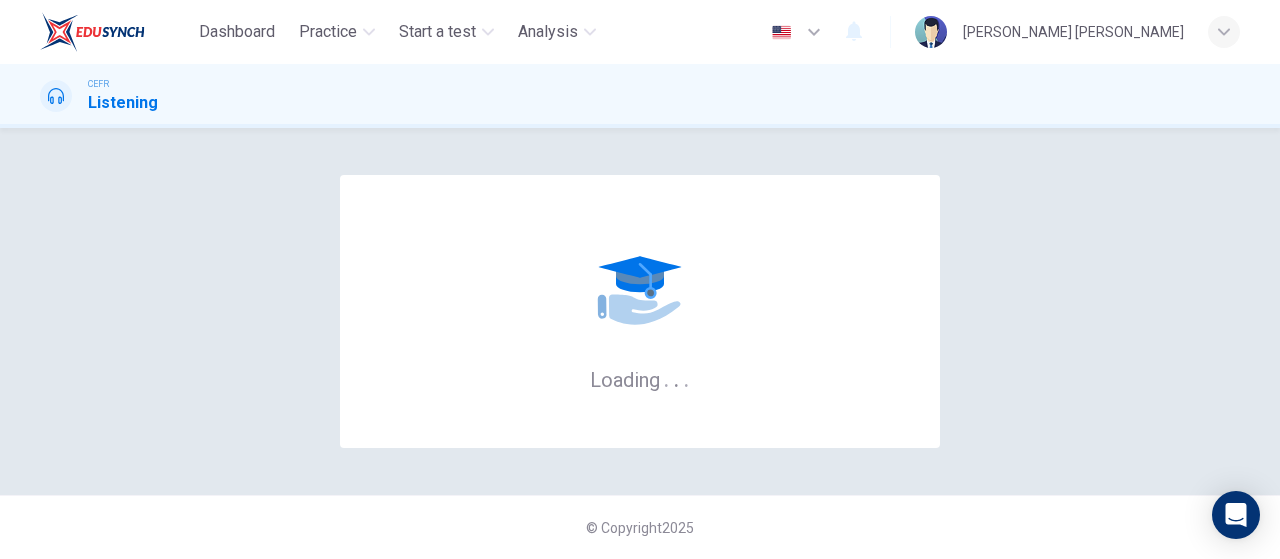 scroll, scrollTop: 0, scrollLeft: 0, axis: both 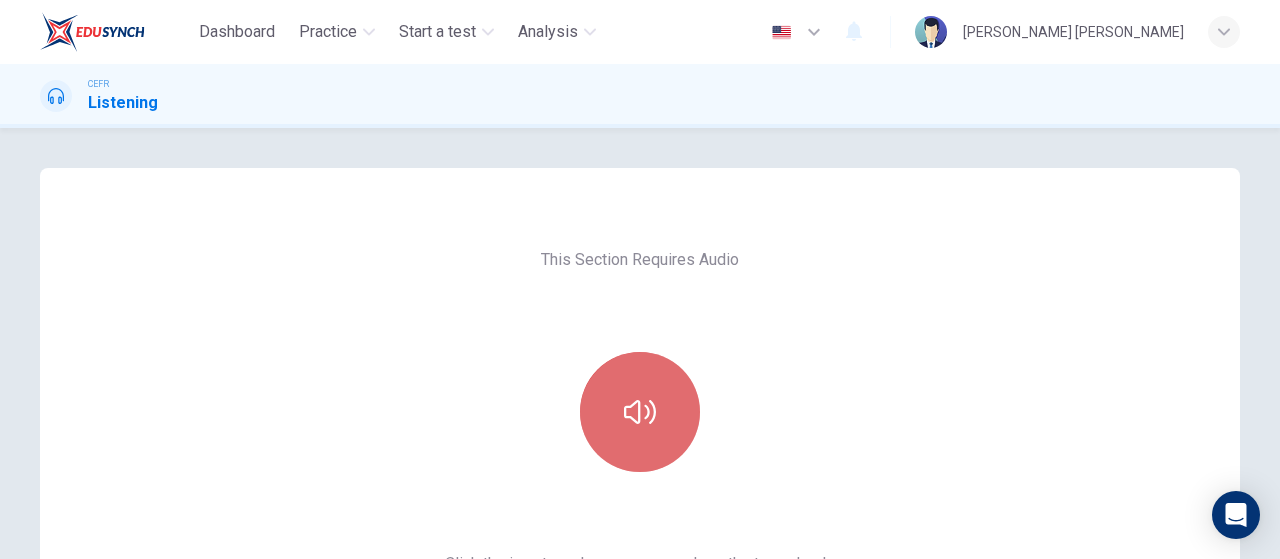 click at bounding box center (640, 412) 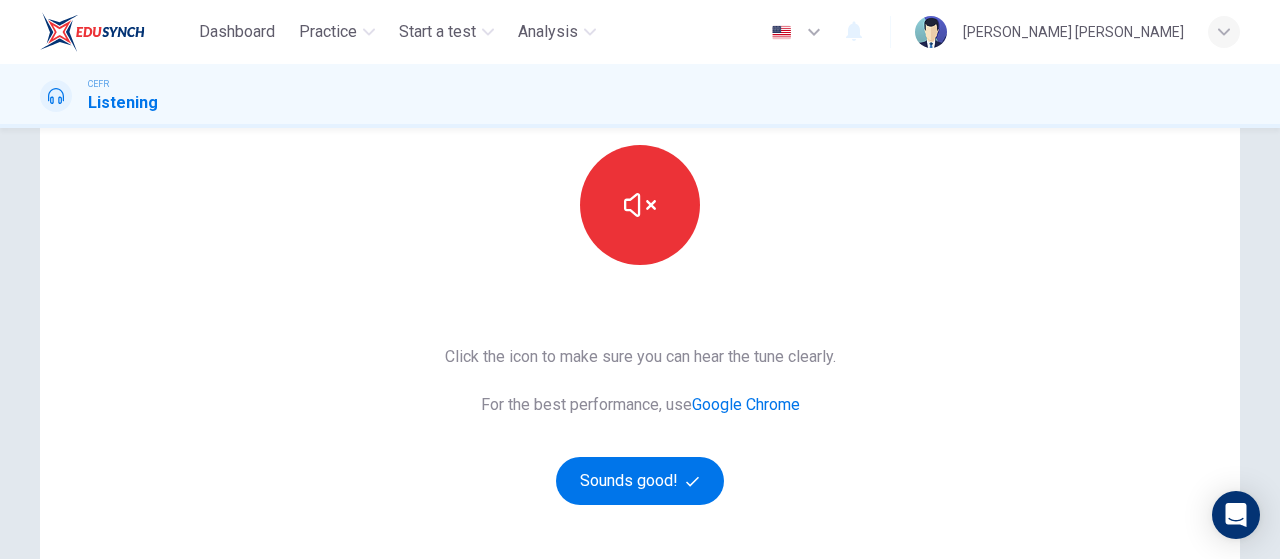 scroll, scrollTop: 208, scrollLeft: 0, axis: vertical 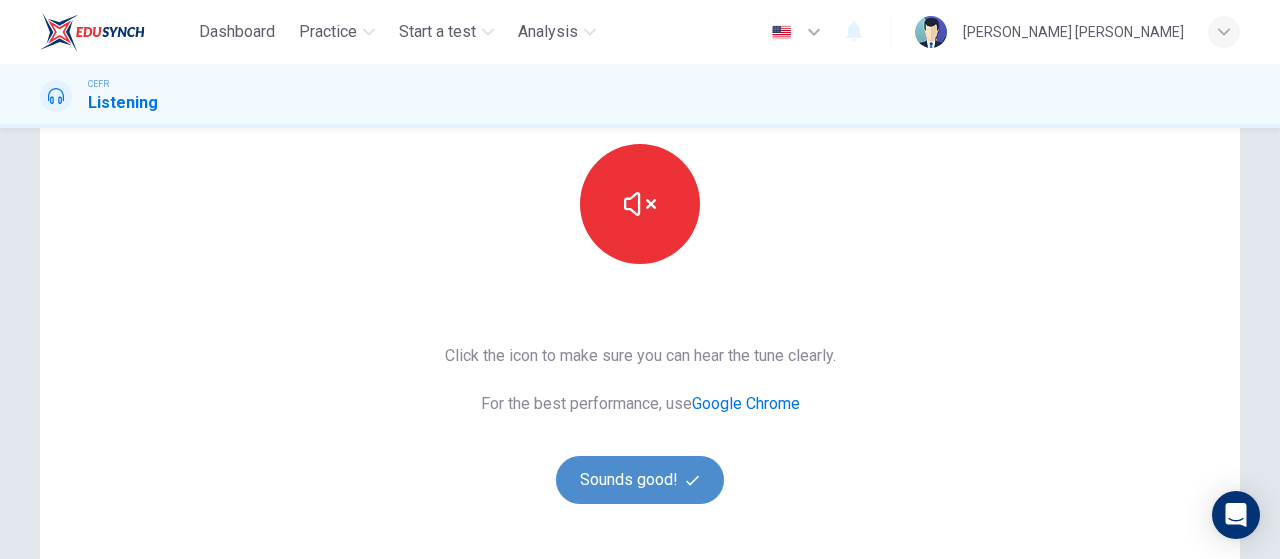 click on "Sounds good!" at bounding box center (640, 480) 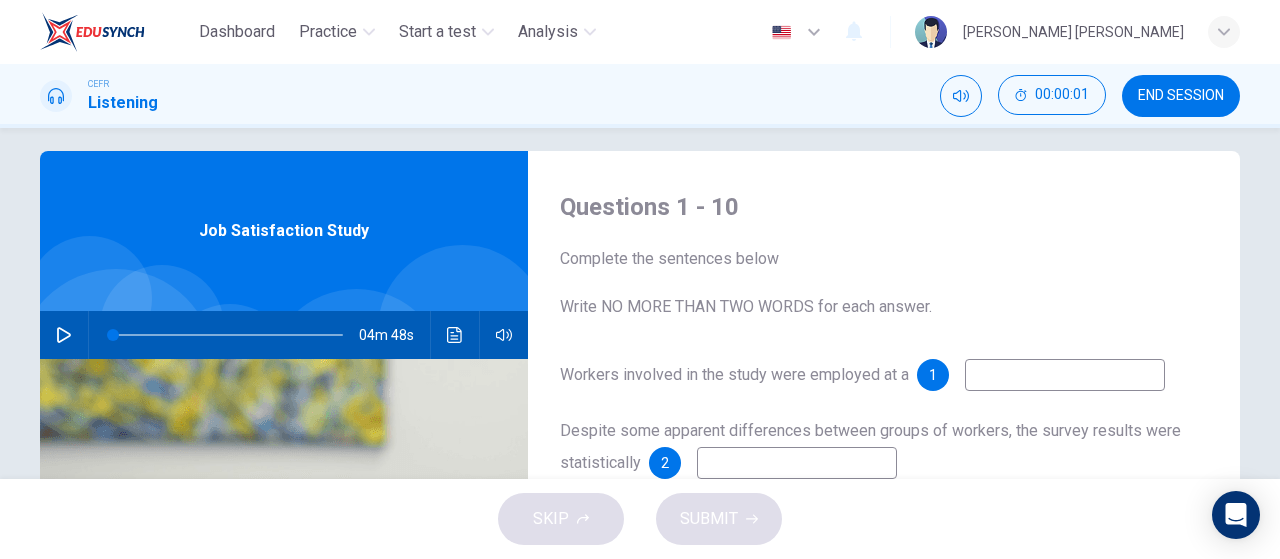 scroll, scrollTop: 14, scrollLeft: 0, axis: vertical 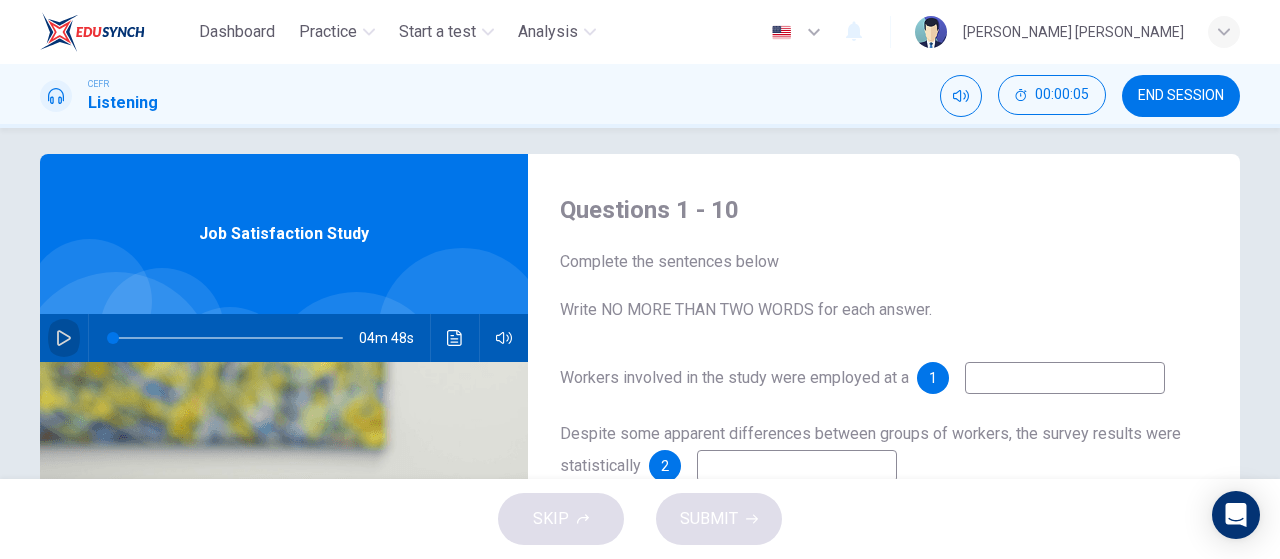 click 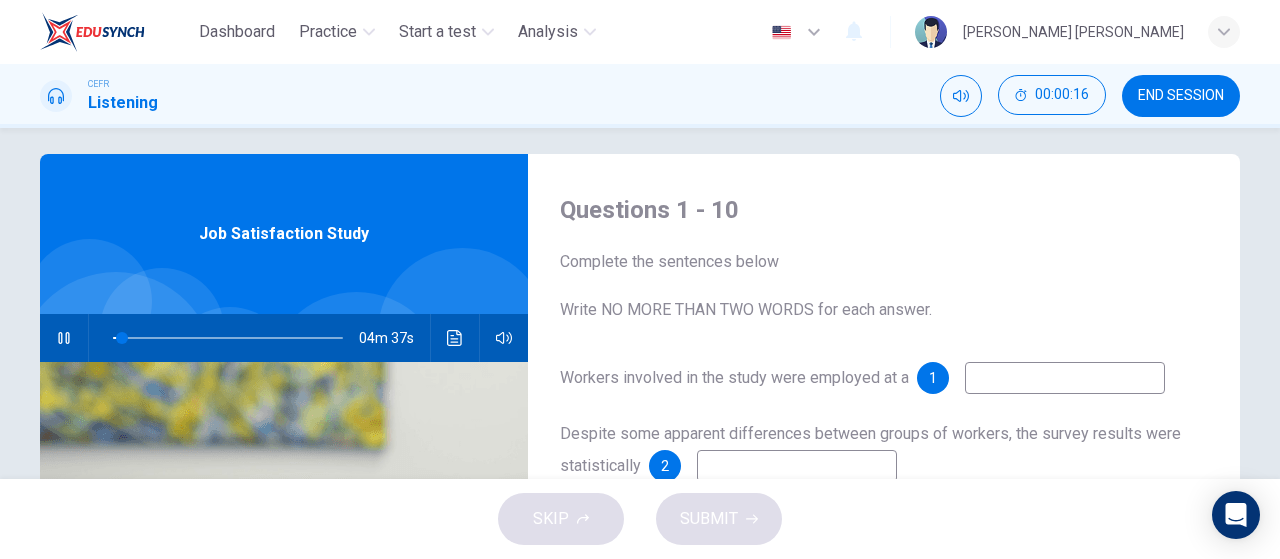click on "Questions 1 - 10 Complete the sentences below Write NO MORE THAN TWO WORDS for each answer. Workers involved in the study were employed at a  1 Despite some apparent differences between groups of workers, the survey results were statistically  2 The speaker analysed the study's  3  to identify any problems with it.
The various sub-groups were  4  in size. Workers in the [DEMOGRAPHIC_DATA] group were mainly  5 The  6  of workers who agreed to take part in the study was disappointing.
Researchers were unable to  7  the circumstances in which workers filled out the questionnaire.
In future, the overall size of the  8  should be increased.
In future studies, workers should be prevented from having discussions with  9 Workers should be reassured that their responses to questions are  10 Job Satisfaction Study 04m 37s" at bounding box center [640, 303] 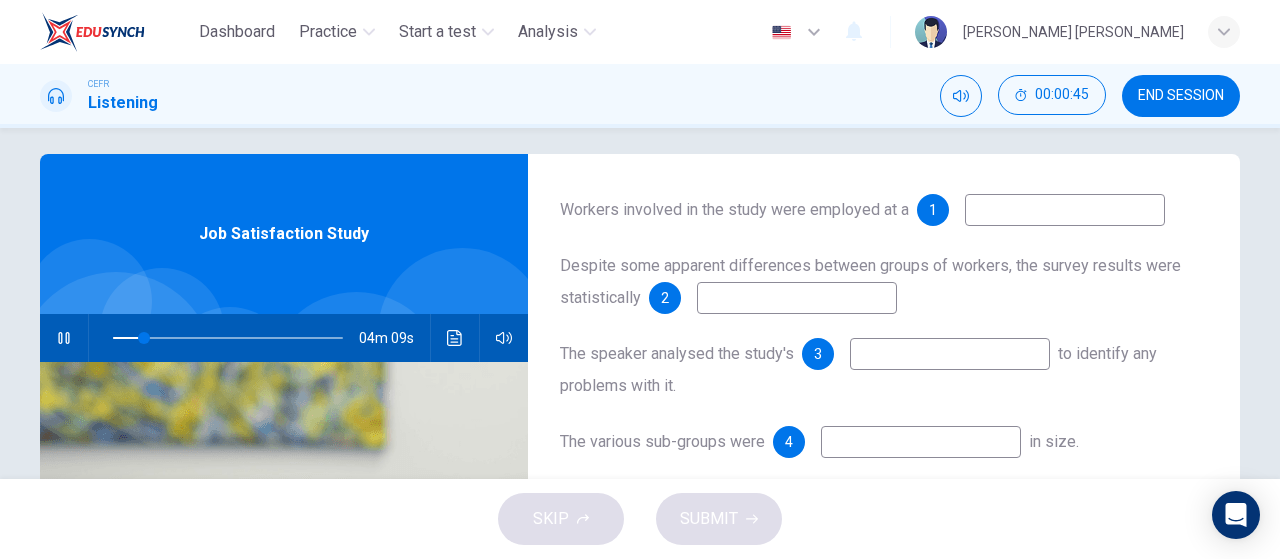 scroll, scrollTop: 154, scrollLeft: 0, axis: vertical 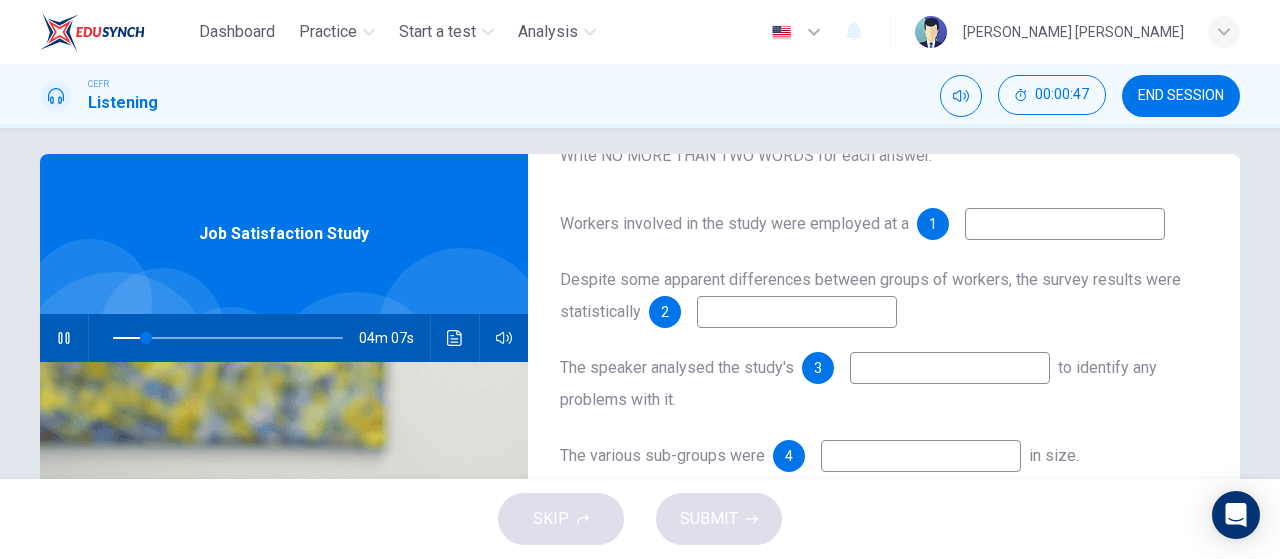 click at bounding box center [1065, 224] 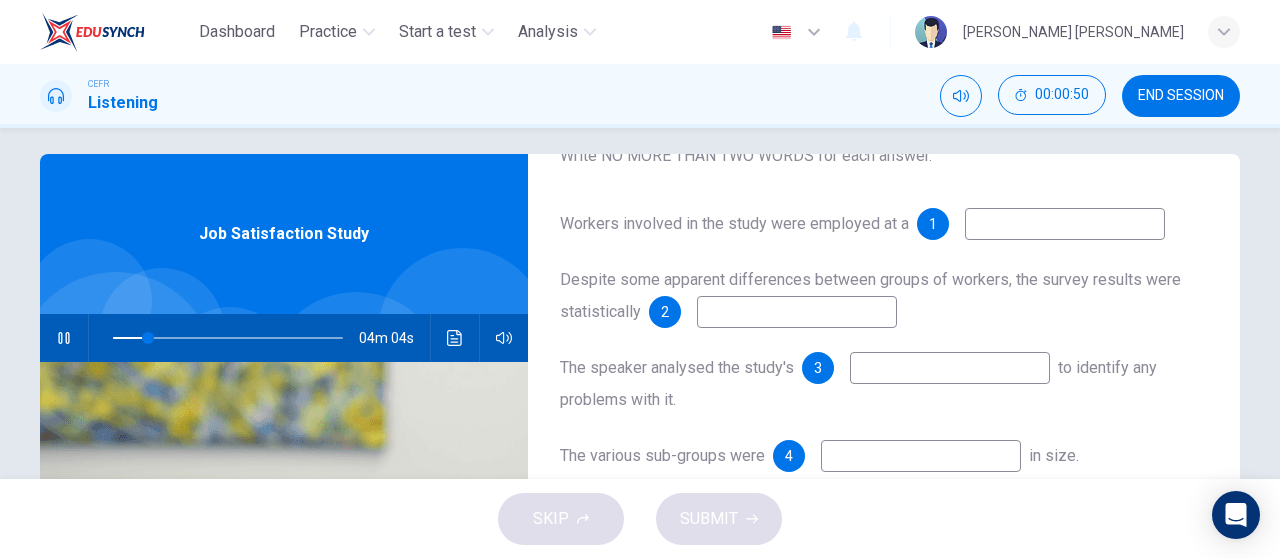 type on "16" 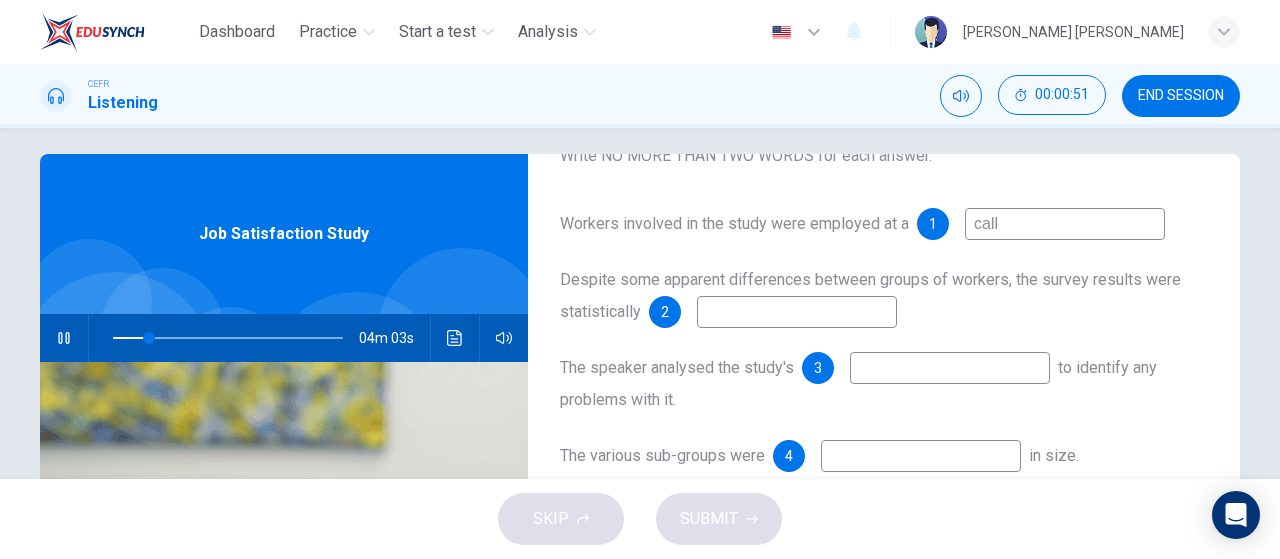 type on "call" 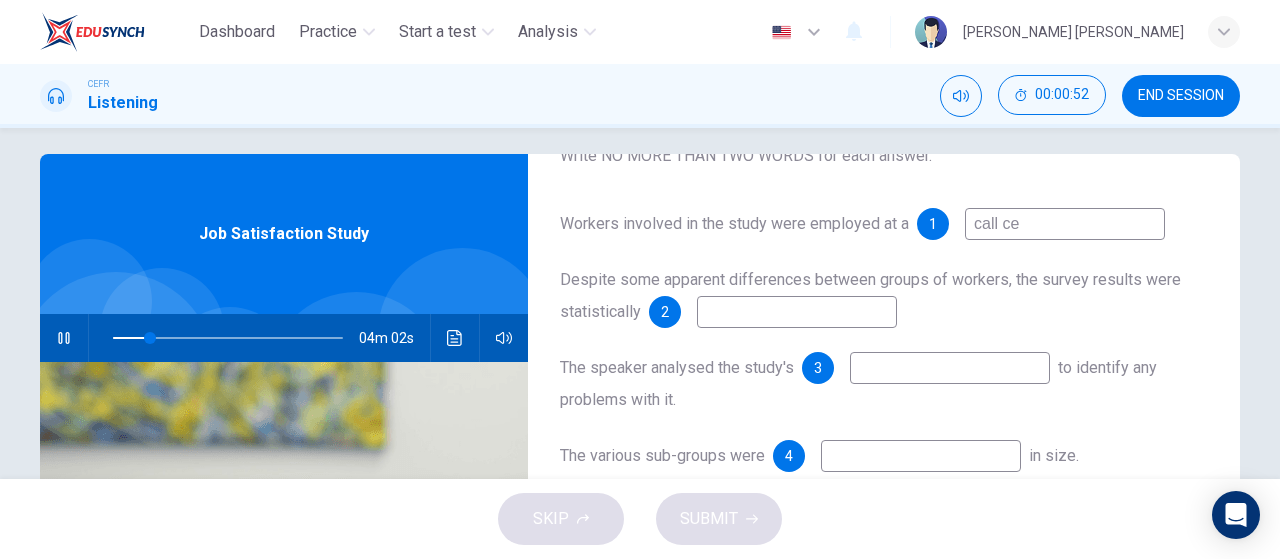 type on "call cen" 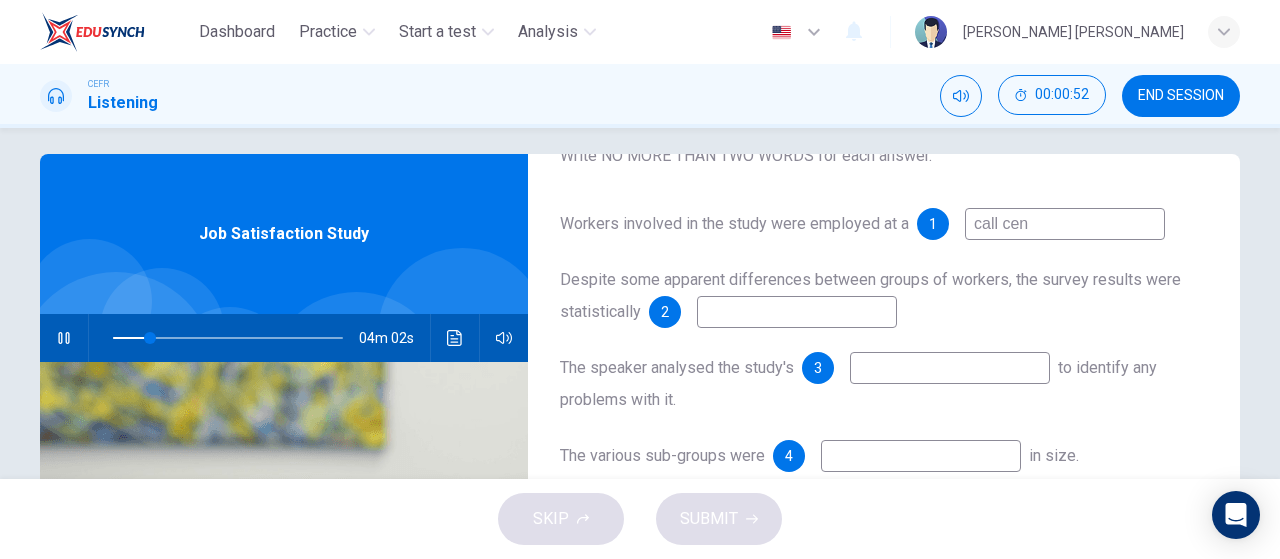 type on "16" 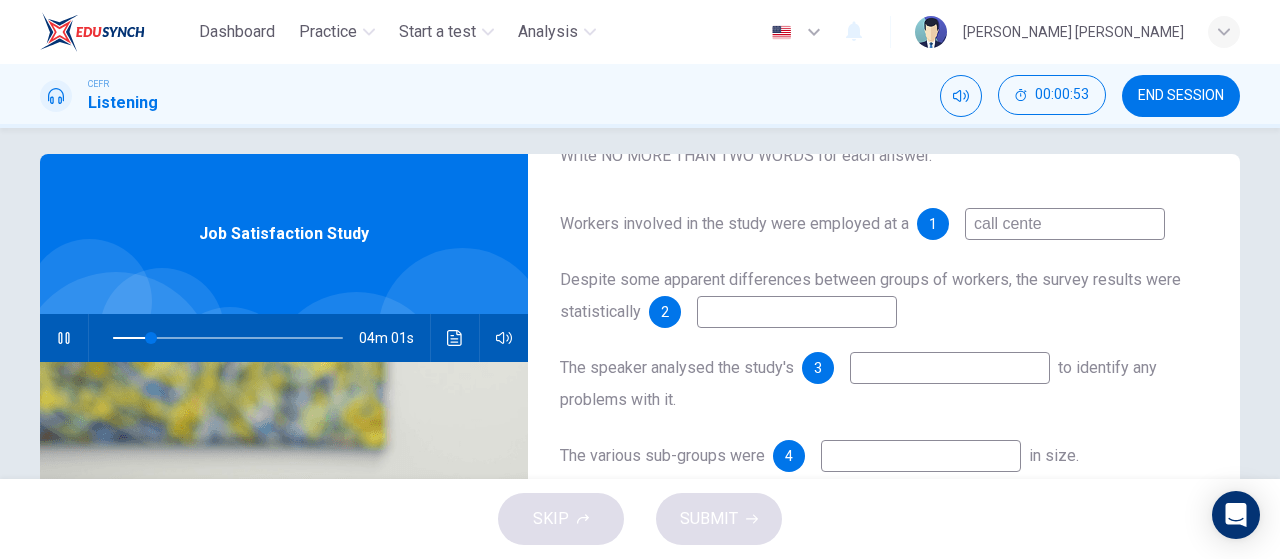 type on "call center" 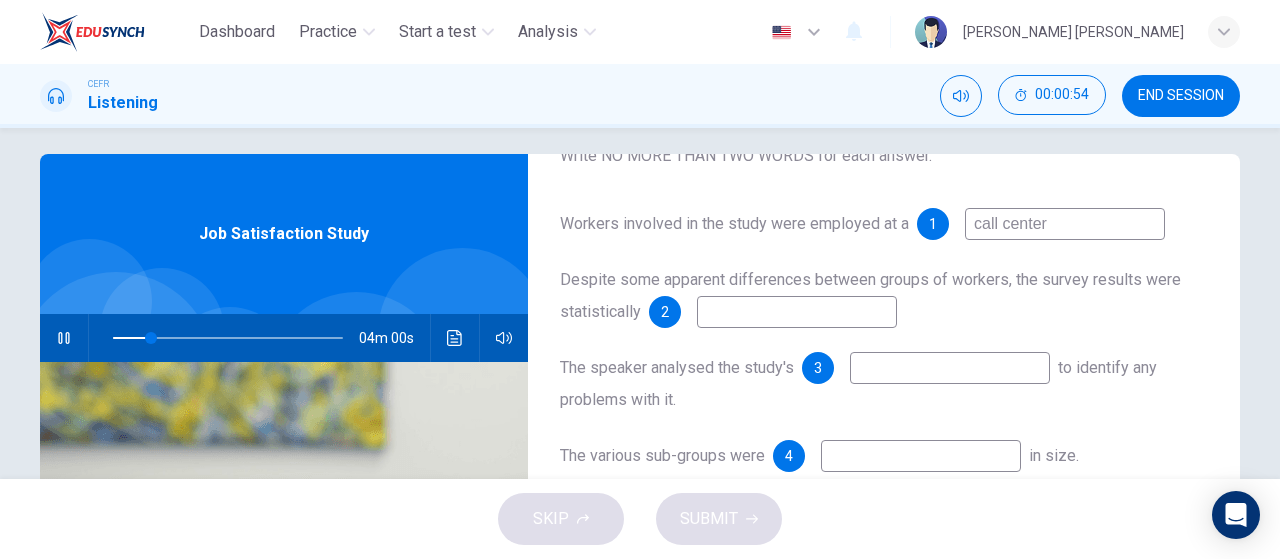 type on "17" 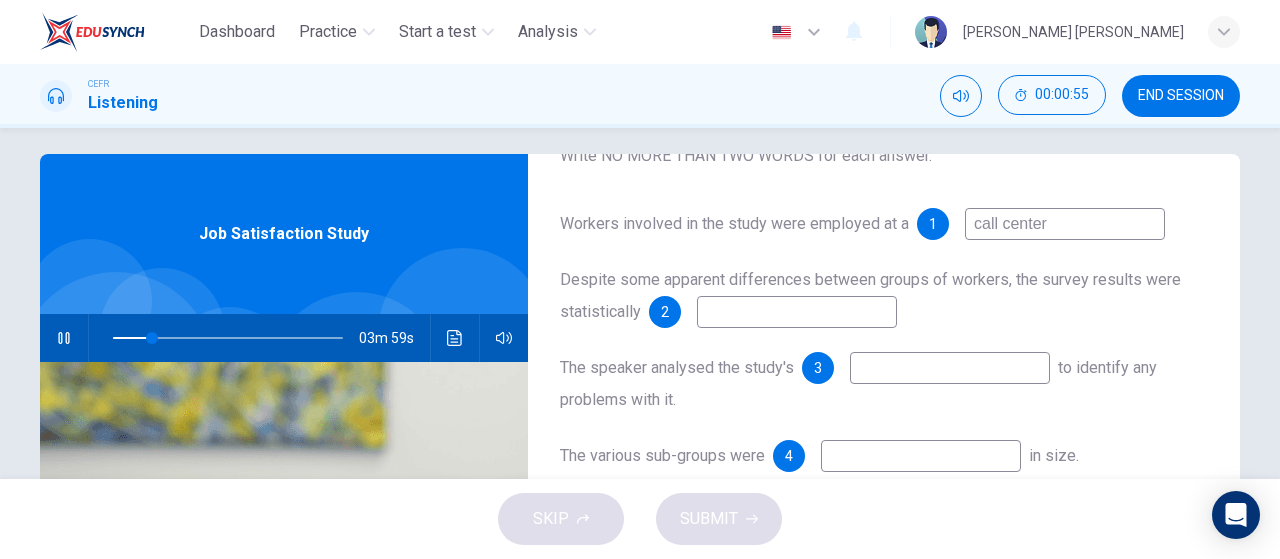 type on "call center" 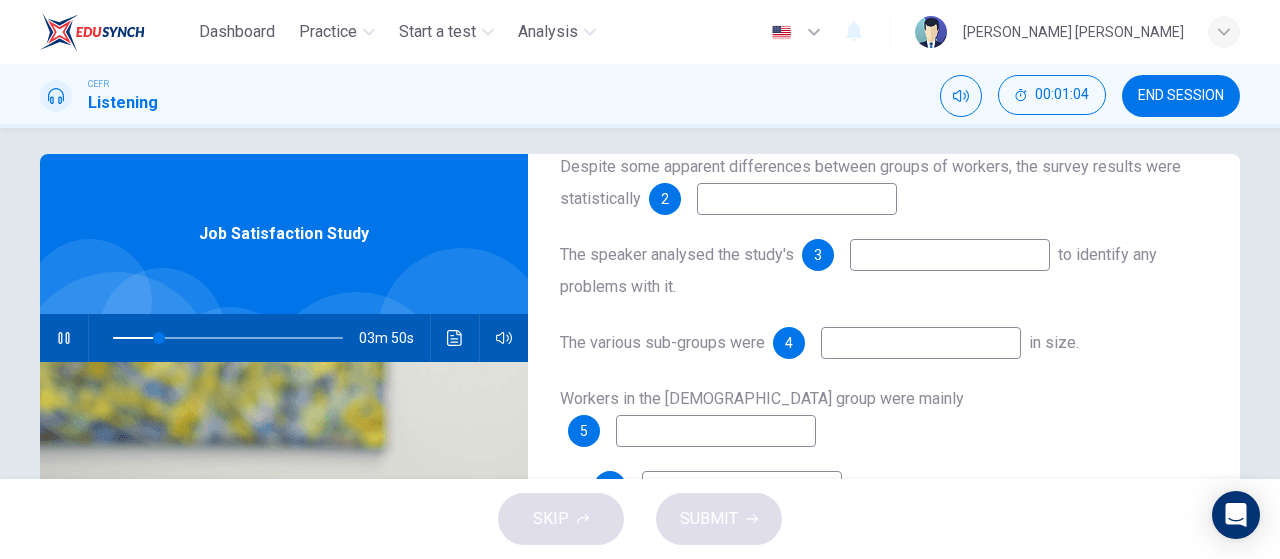 scroll, scrollTop: 284, scrollLeft: 0, axis: vertical 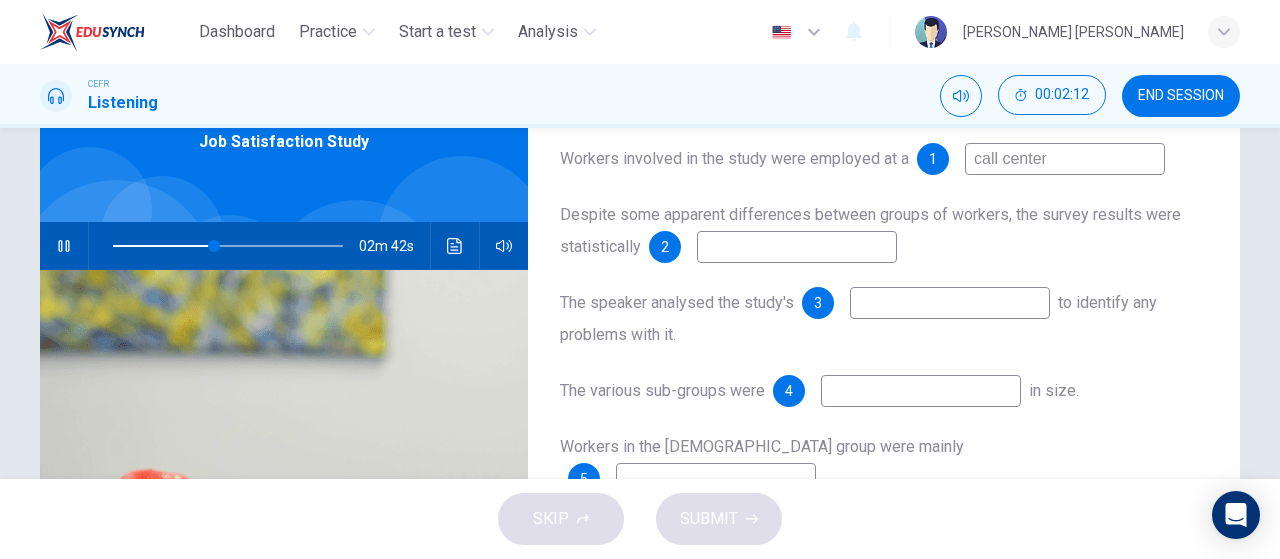 click at bounding box center (921, 391) 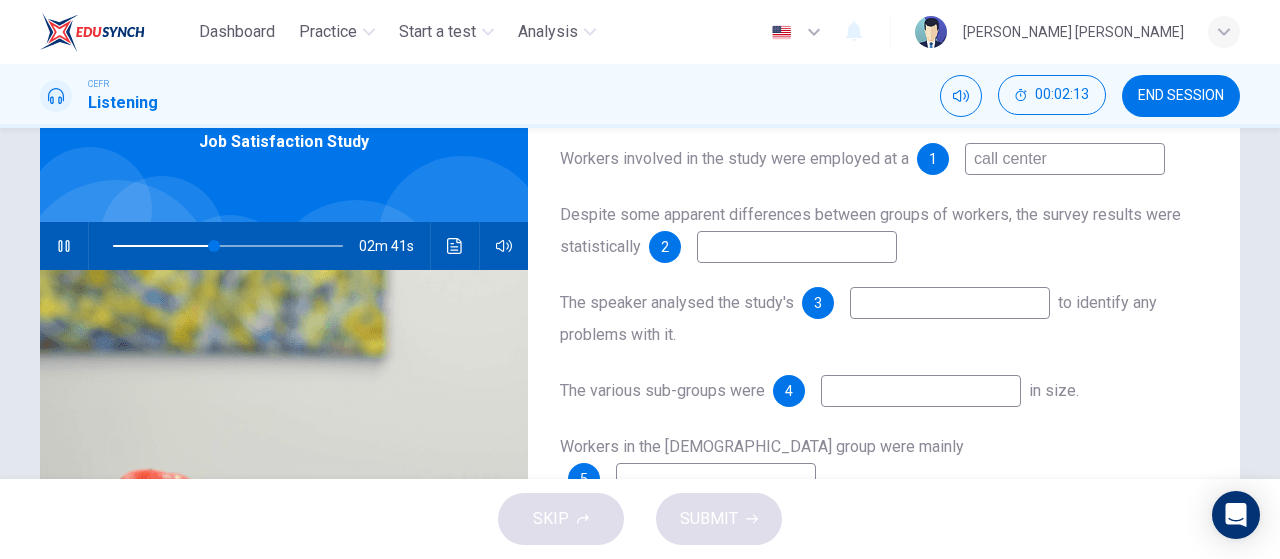 click at bounding box center (921, 391) 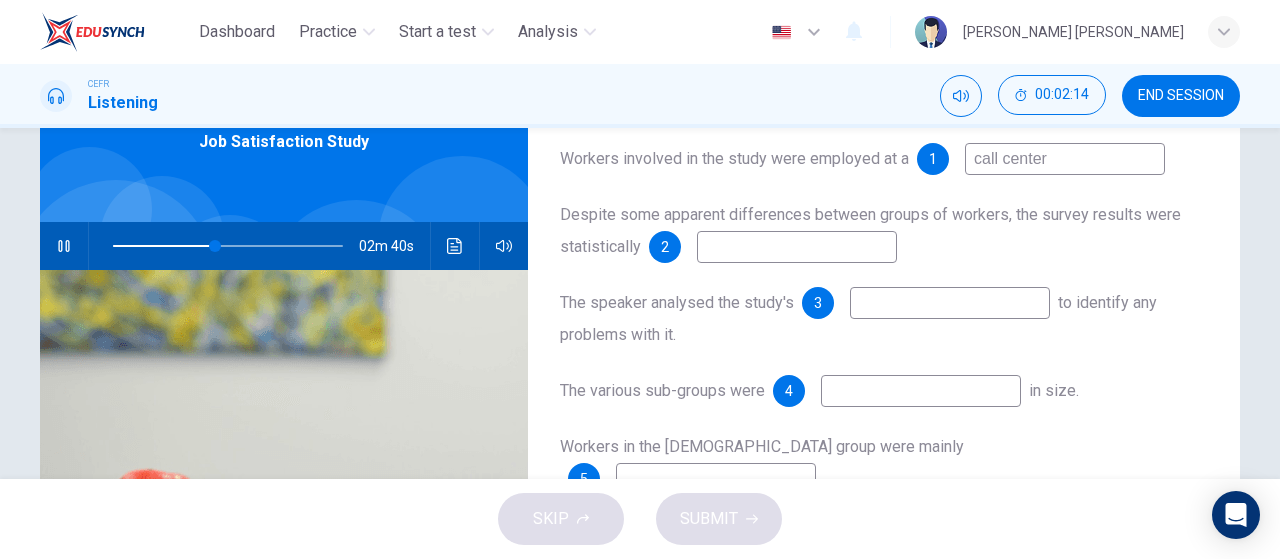 click at bounding box center (921, 391) 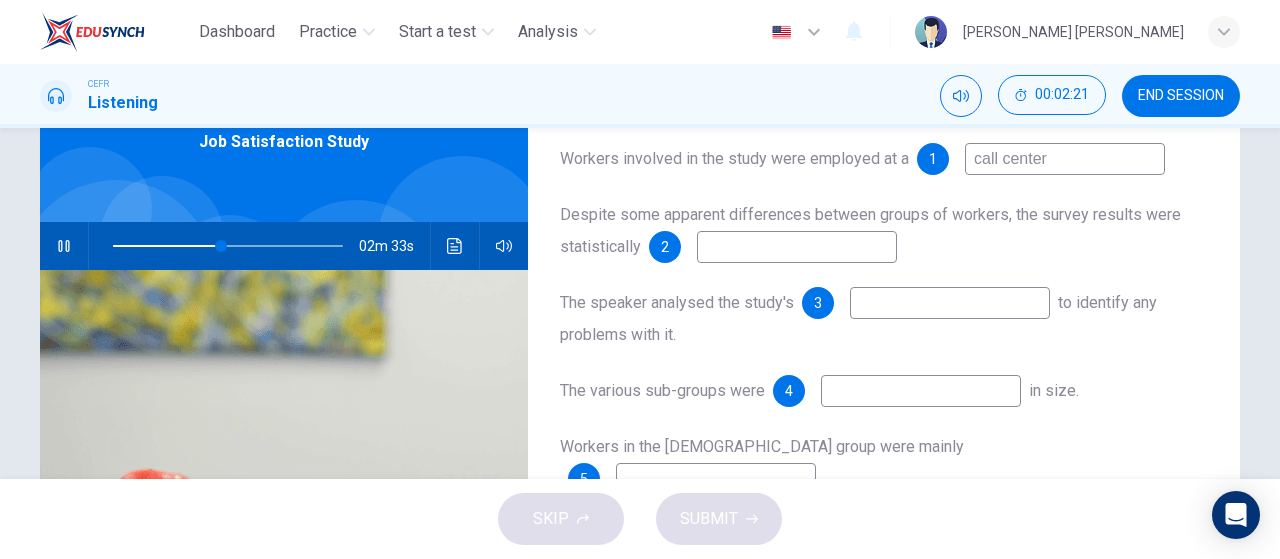 click at bounding box center [797, 247] 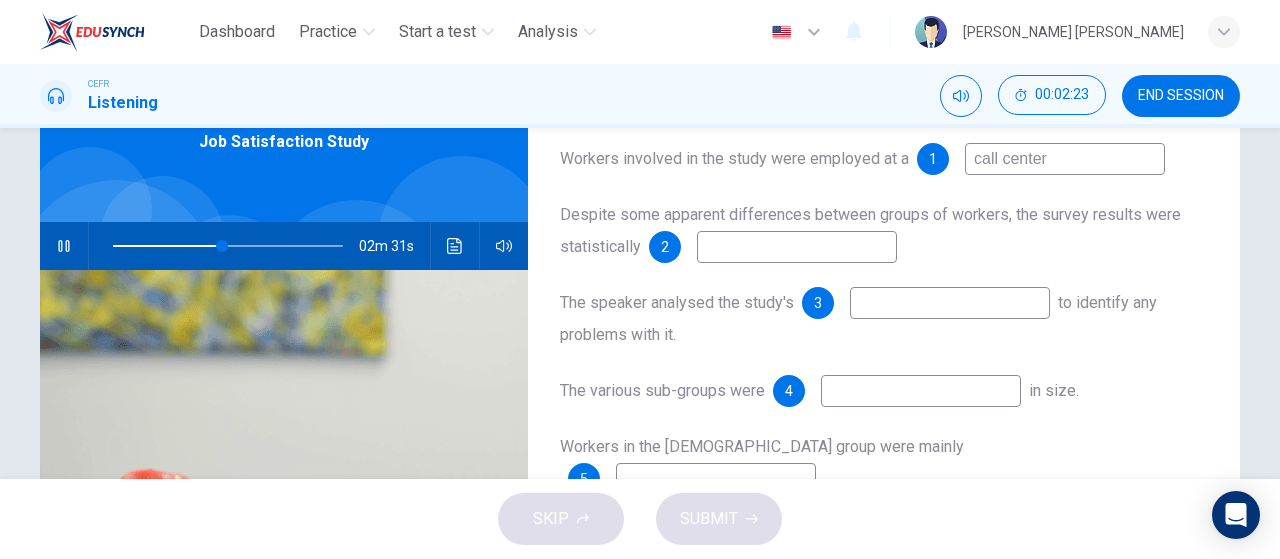 click at bounding box center (921, 391) 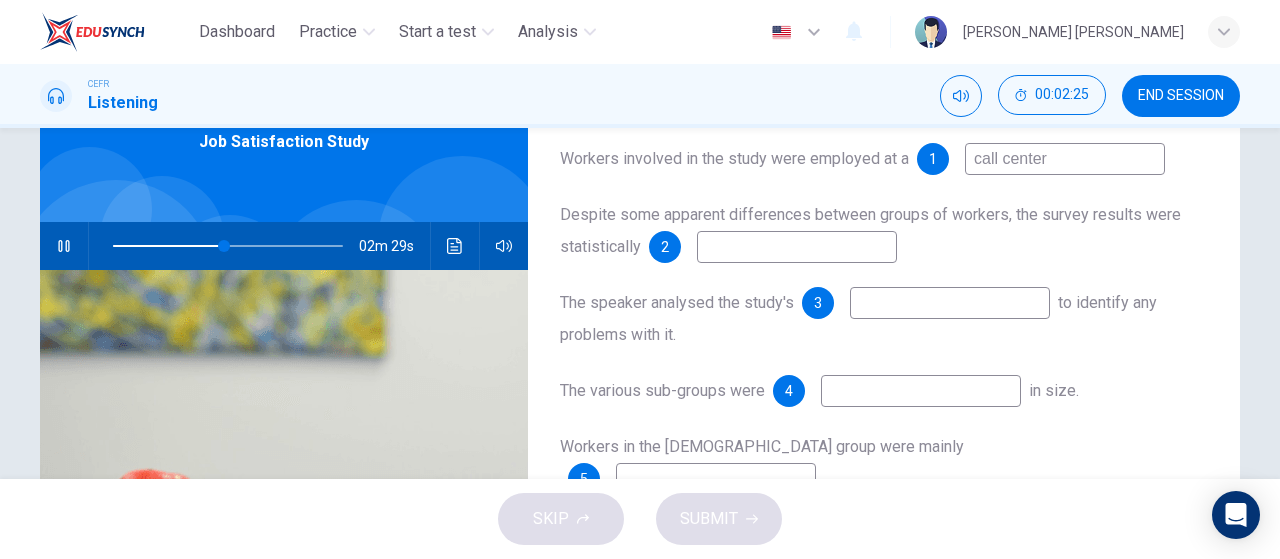 type on "49" 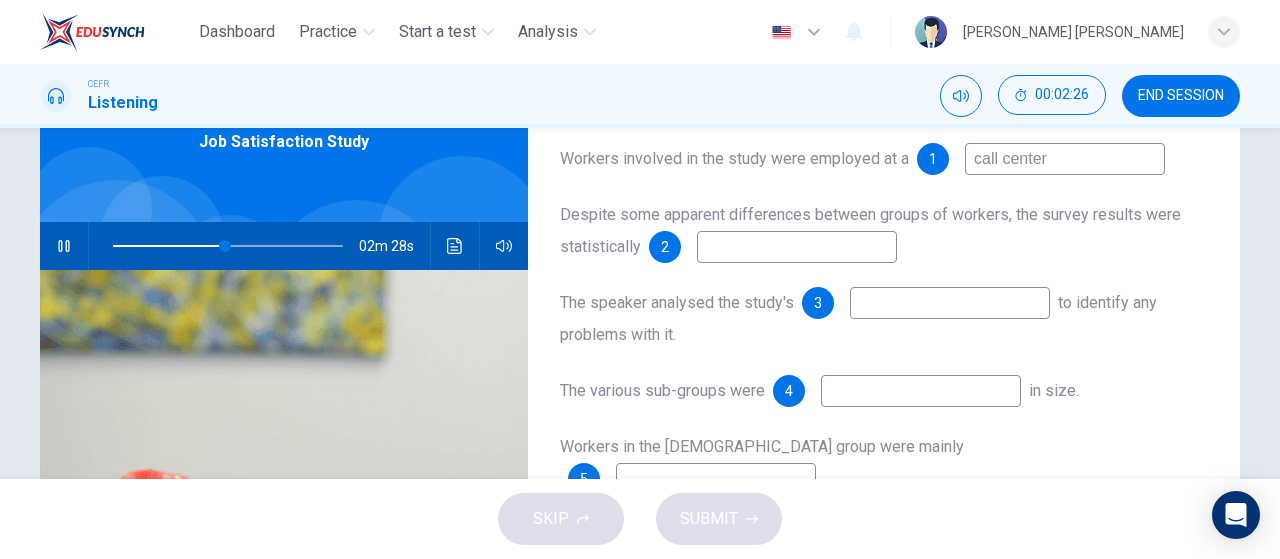 type on "u" 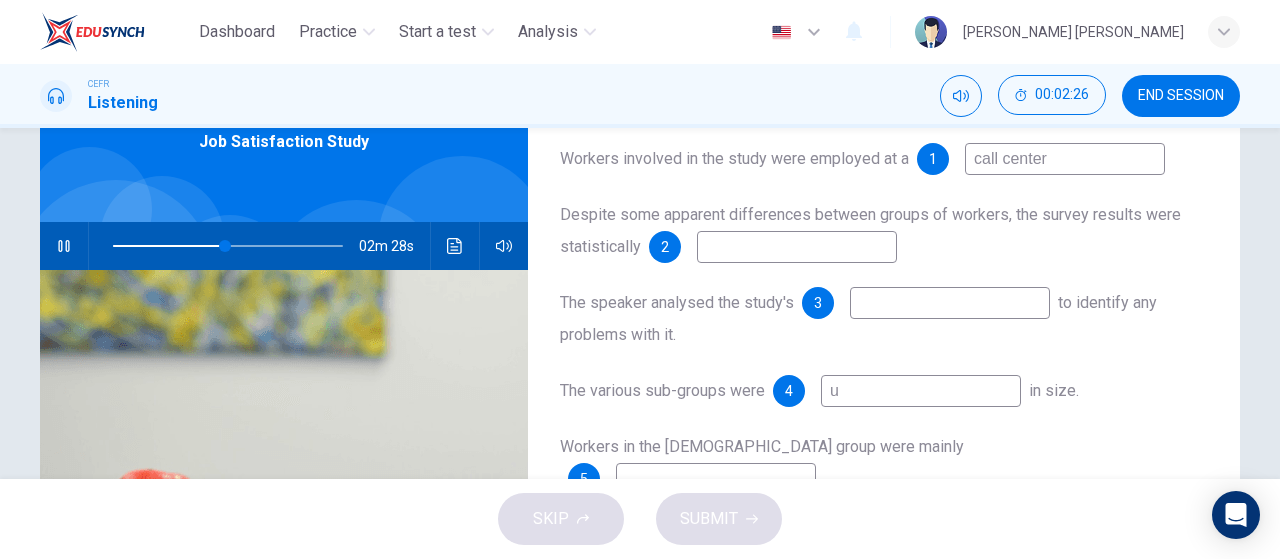 type on "49" 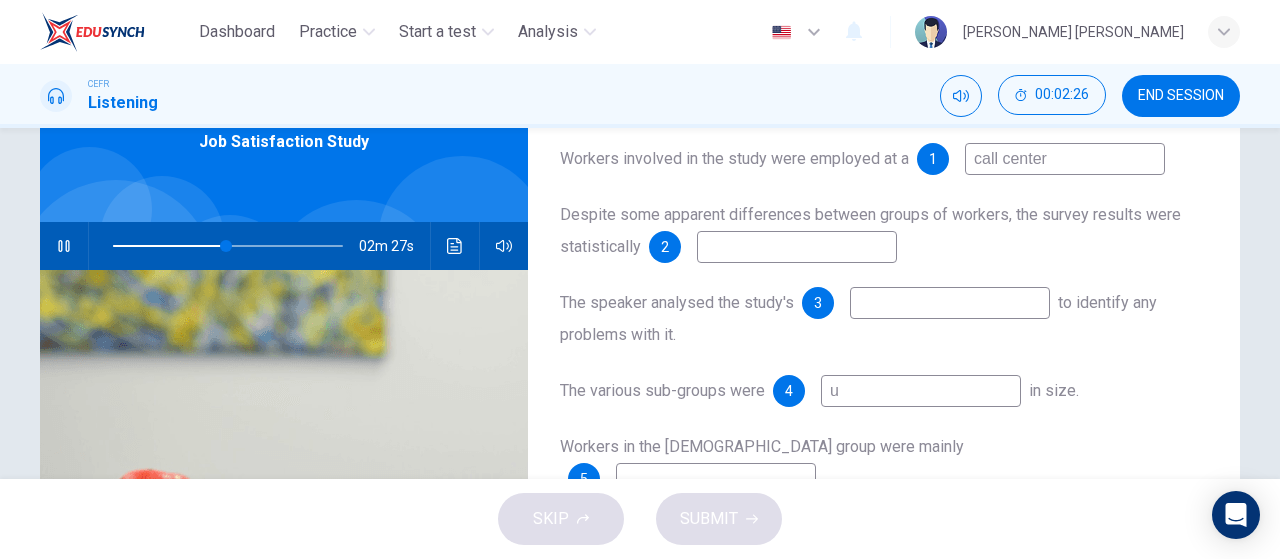 type on "un" 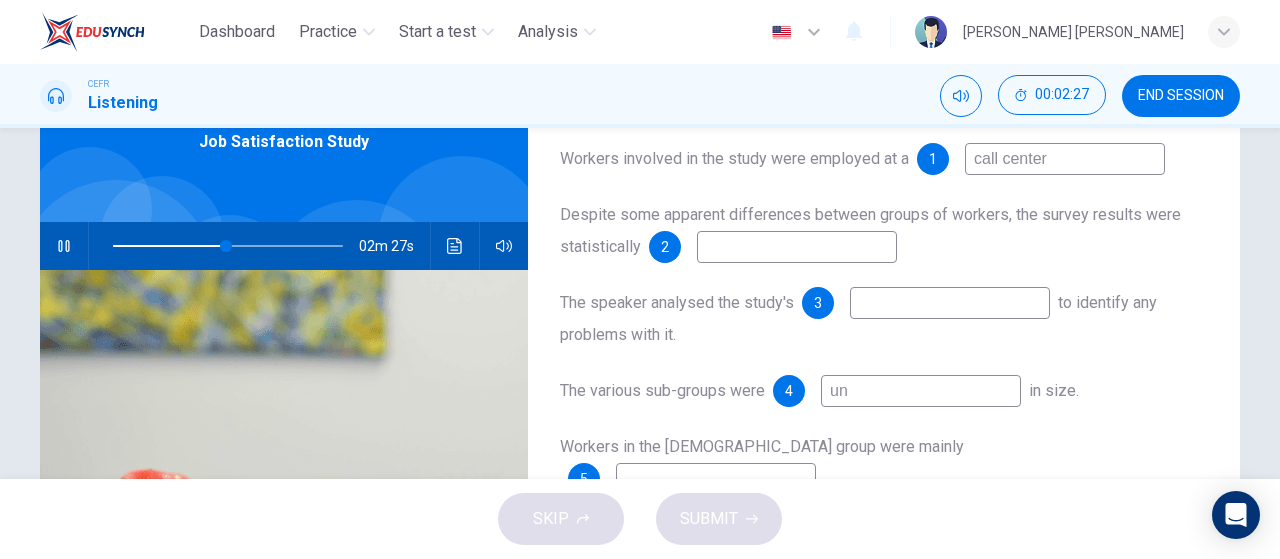 type on "49" 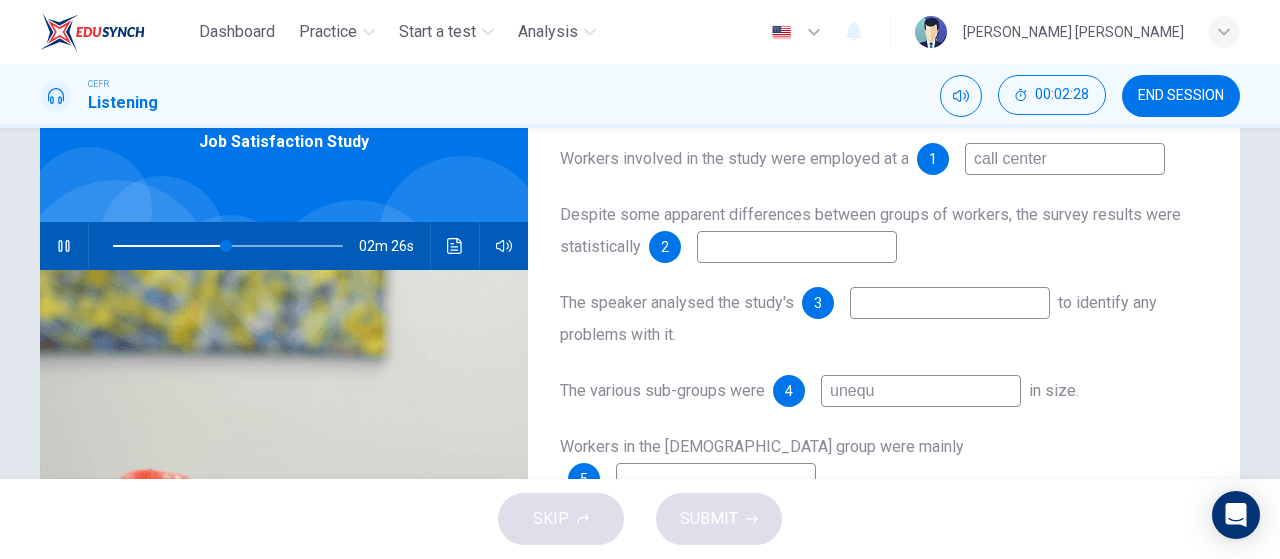 type on "unequa" 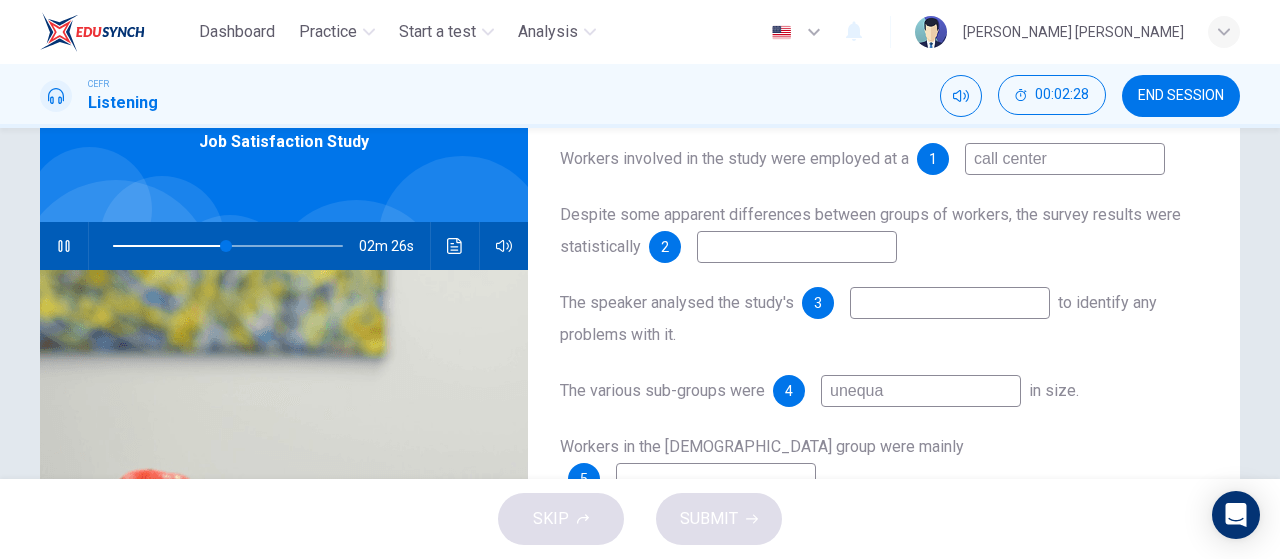 type on "50" 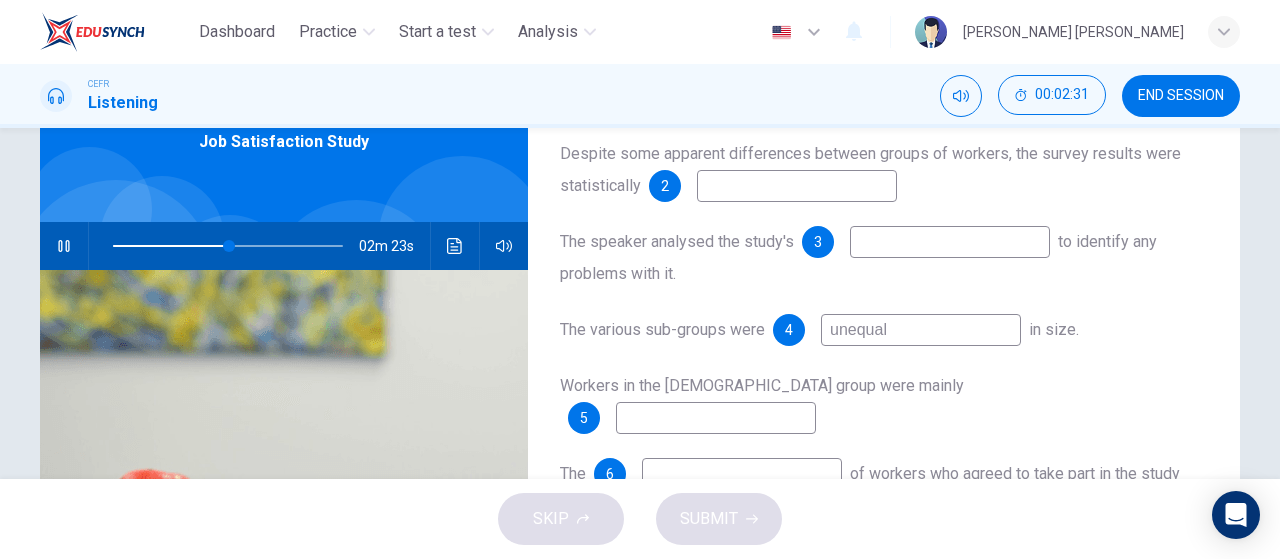 scroll, scrollTop: 257, scrollLeft: 0, axis: vertical 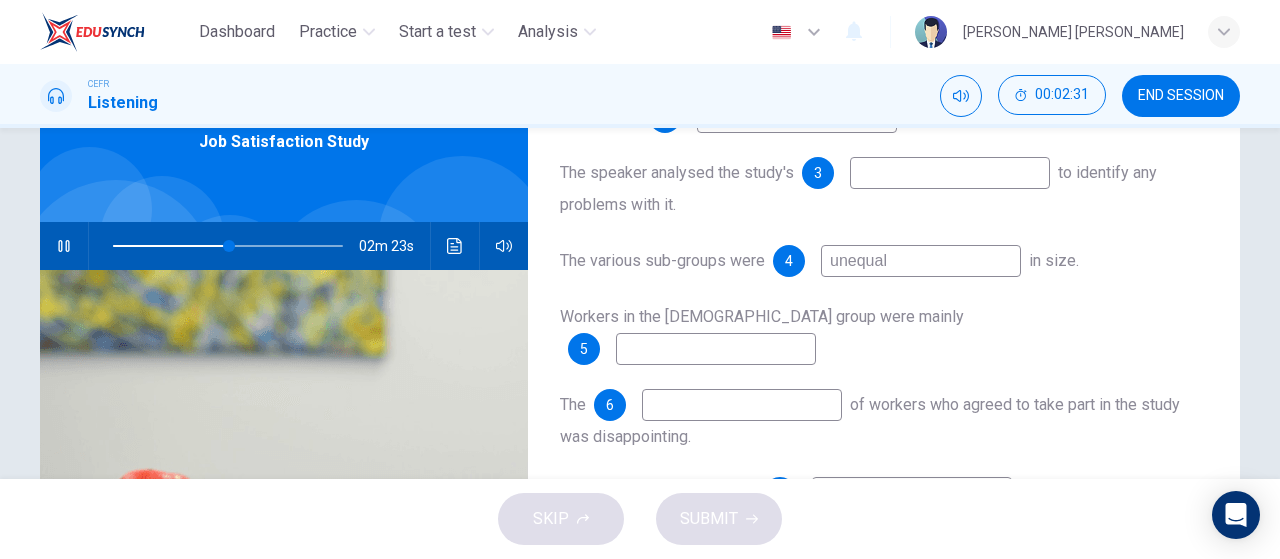 type on "51" 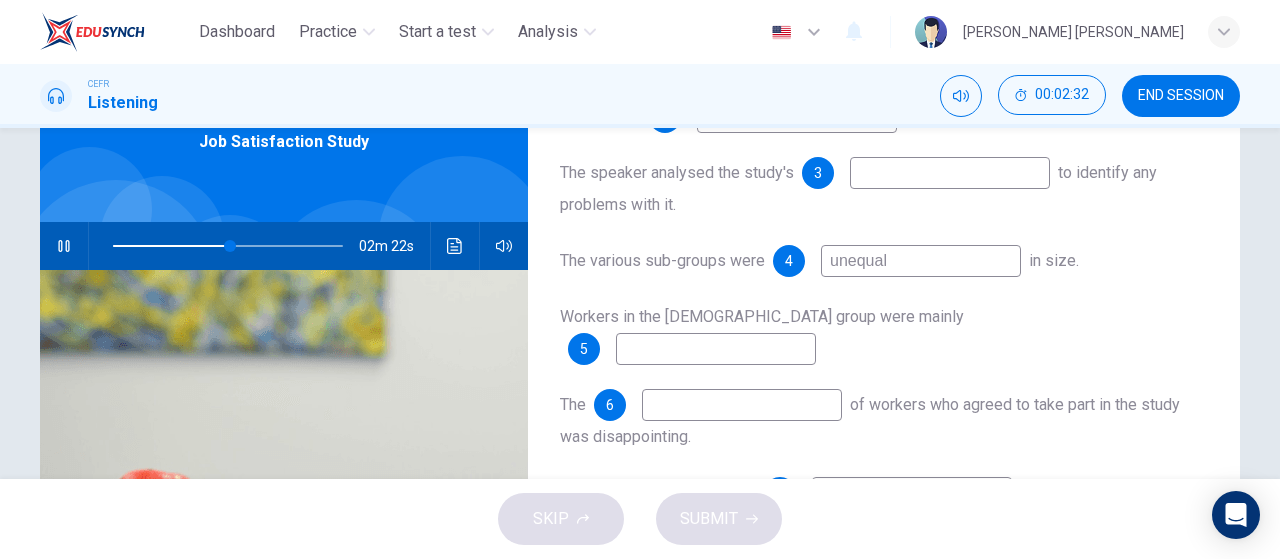 type on "unequal" 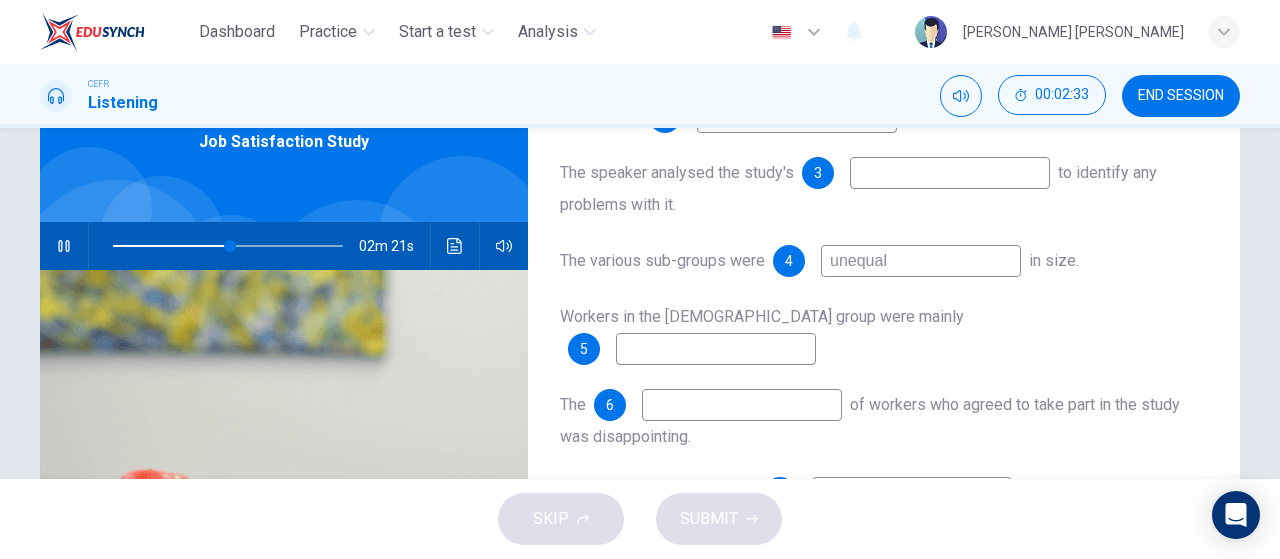 scroll, scrollTop: 284, scrollLeft: 0, axis: vertical 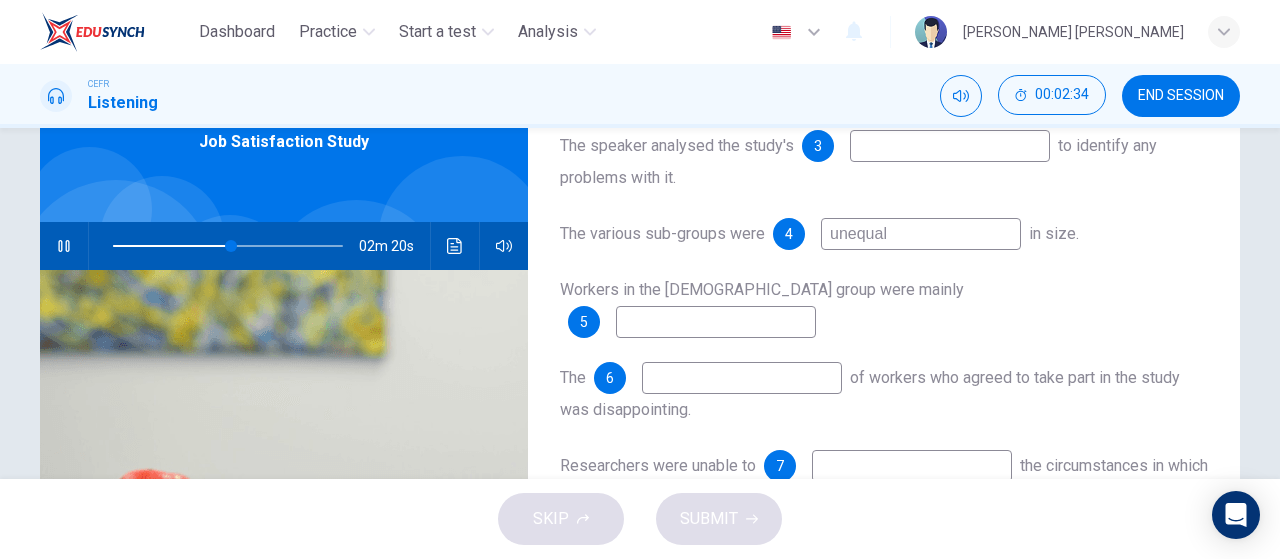 click at bounding box center (716, 322) 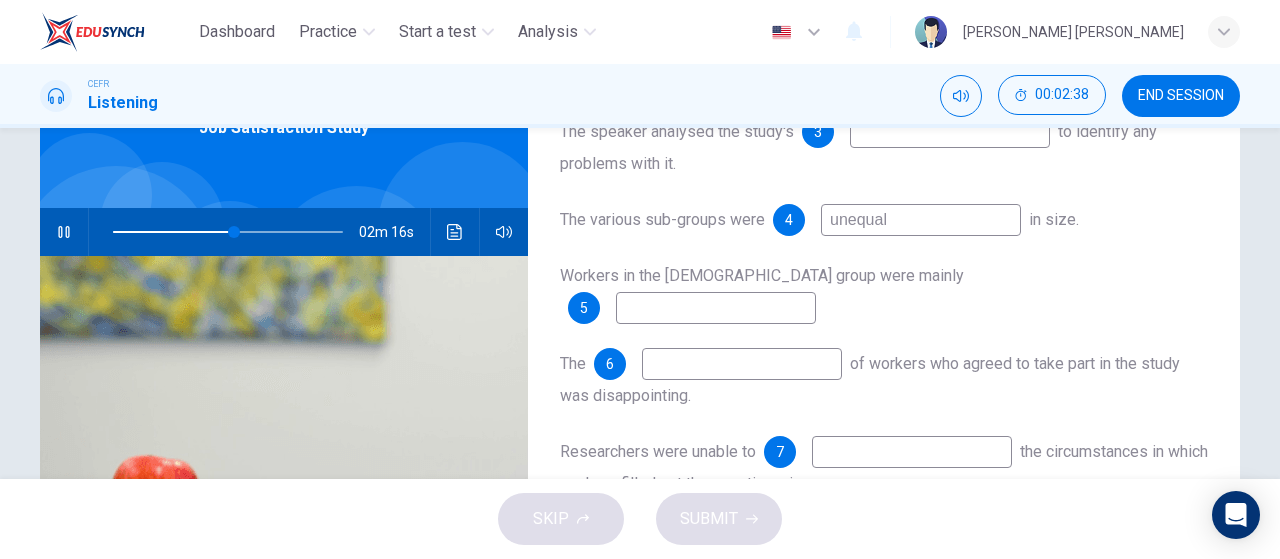 scroll, scrollTop: 120, scrollLeft: 0, axis: vertical 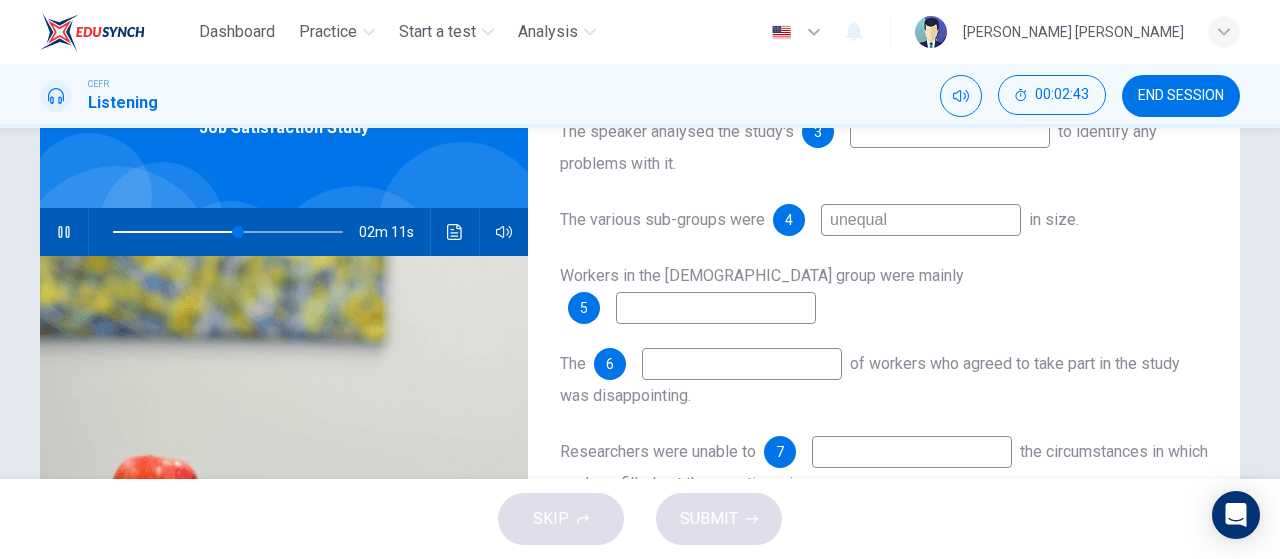 type on "55" 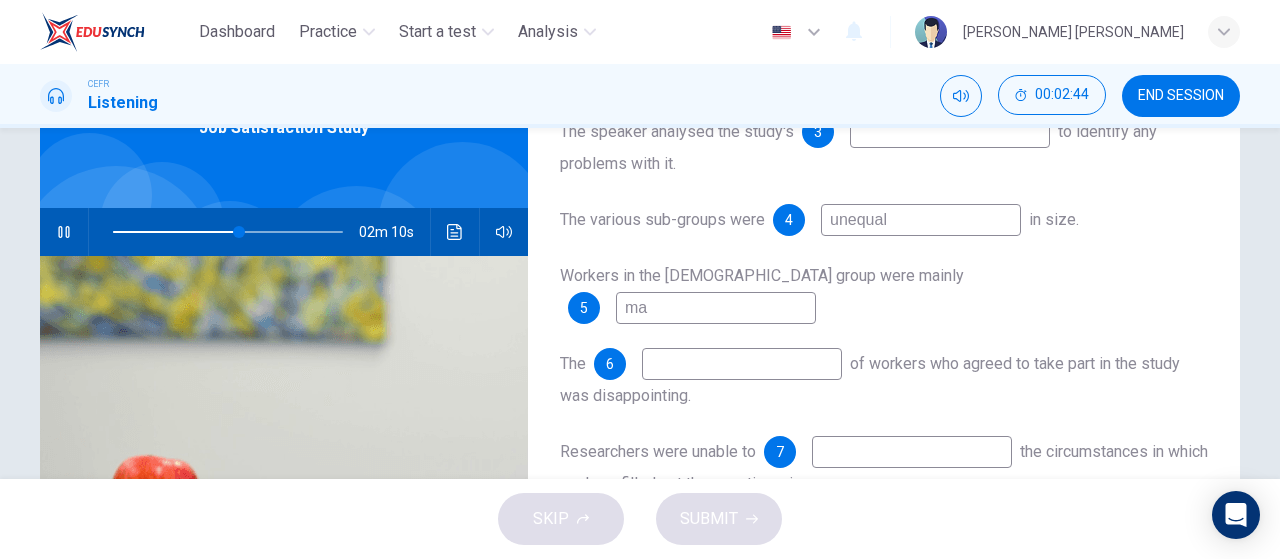 type on "mal" 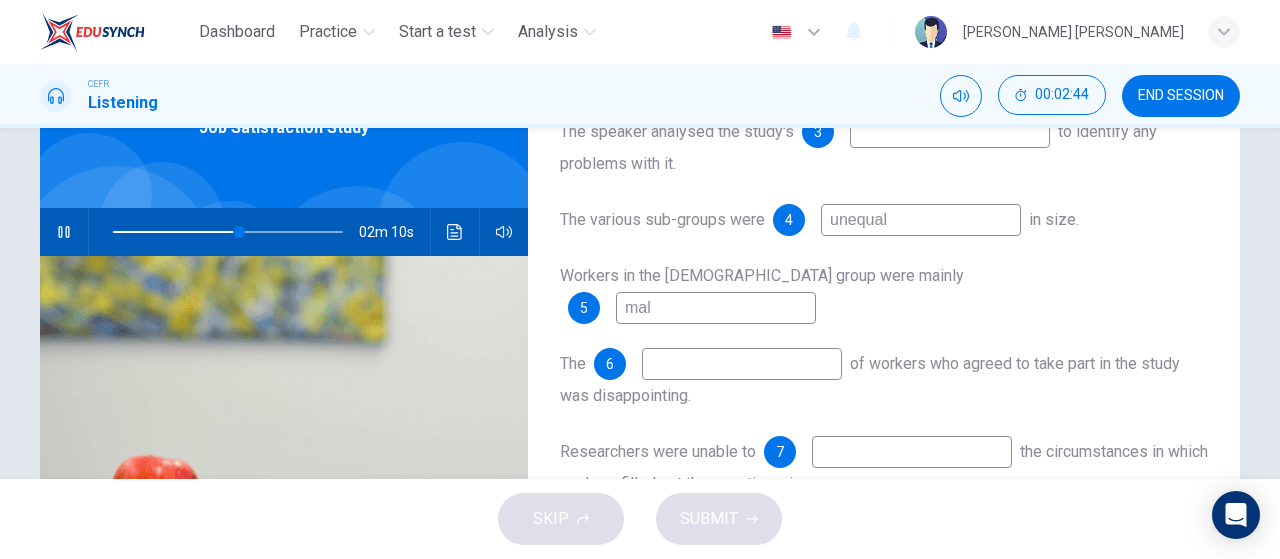 type on "55" 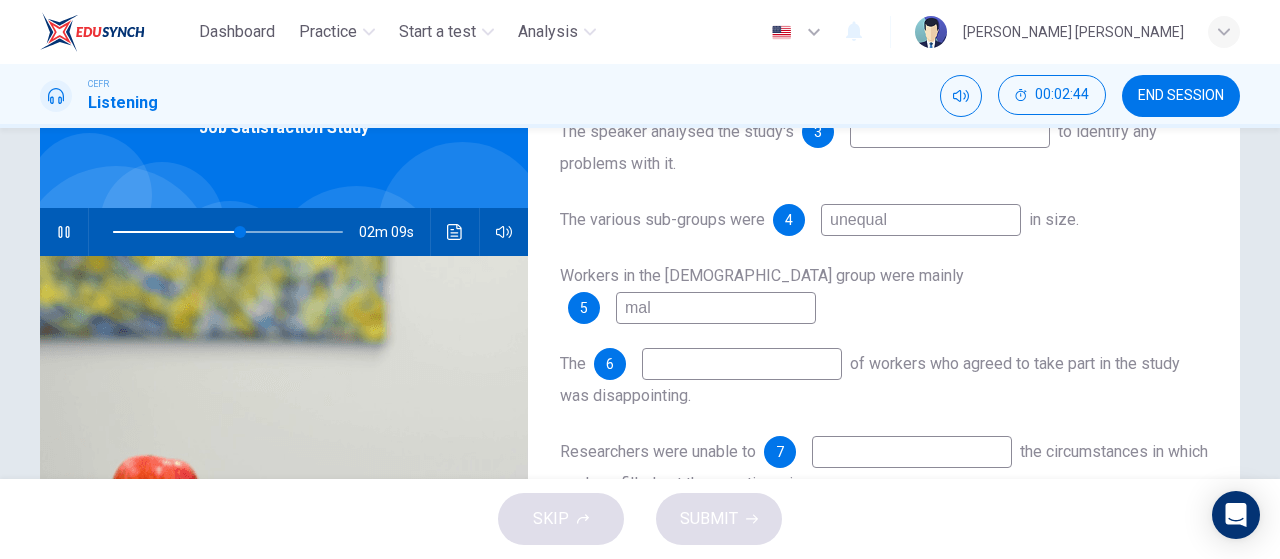 type on "[DEMOGRAPHIC_DATA]" 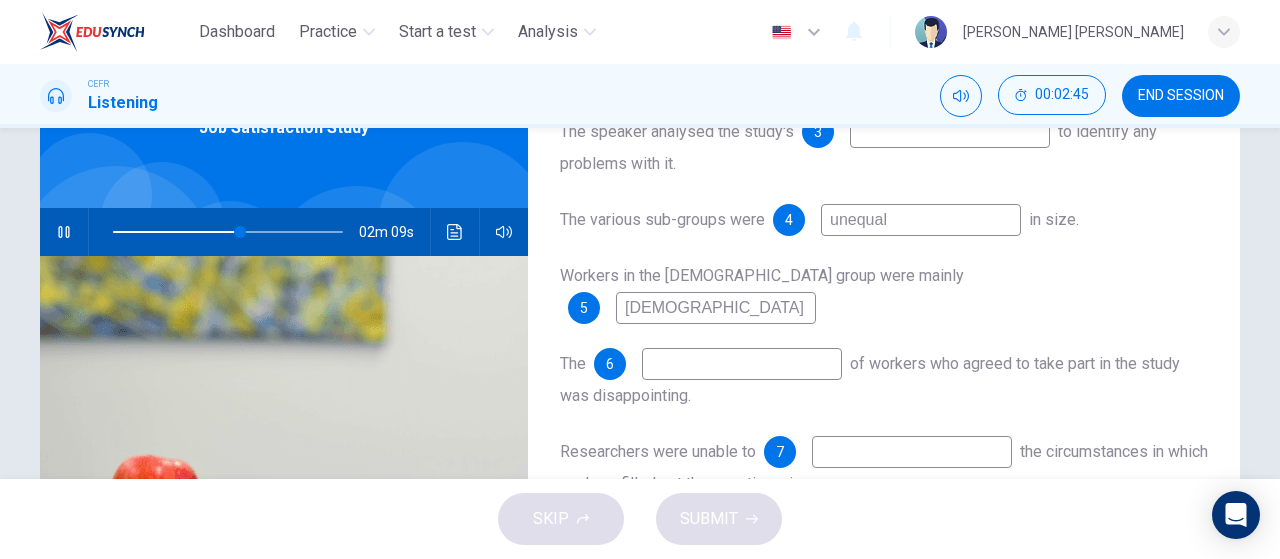 type on "56" 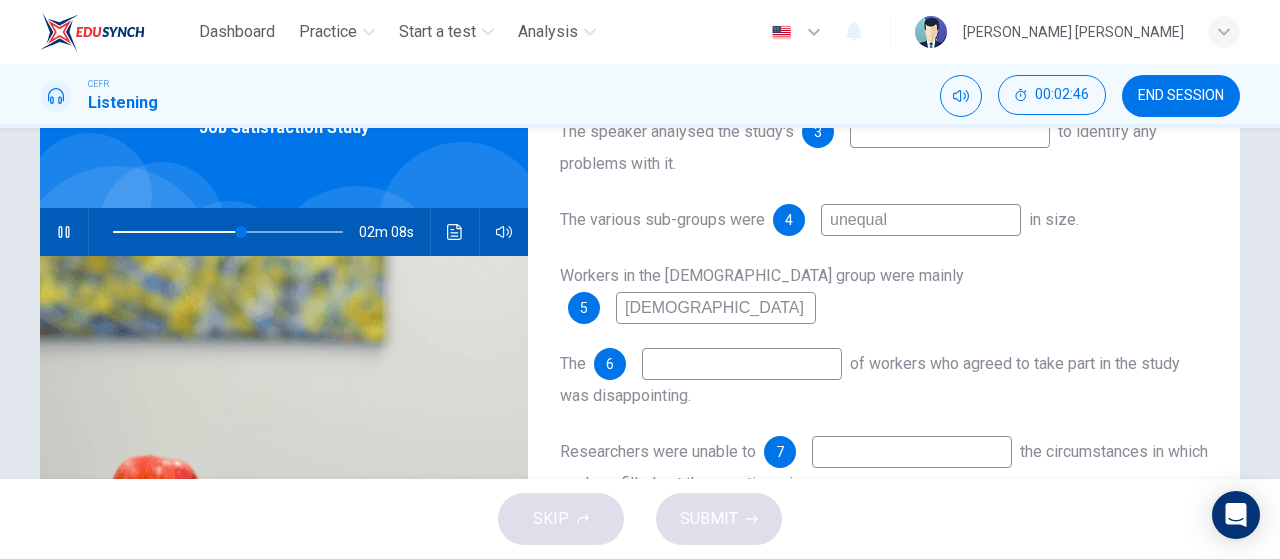 type on "[DEMOGRAPHIC_DATA]" 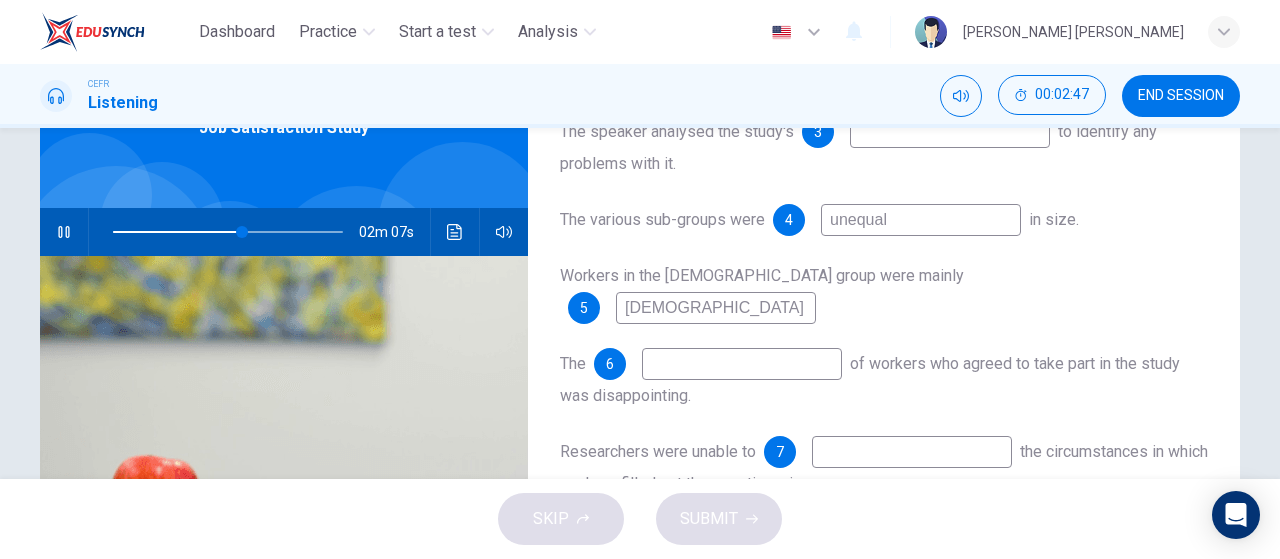 click at bounding box center (742, 364) 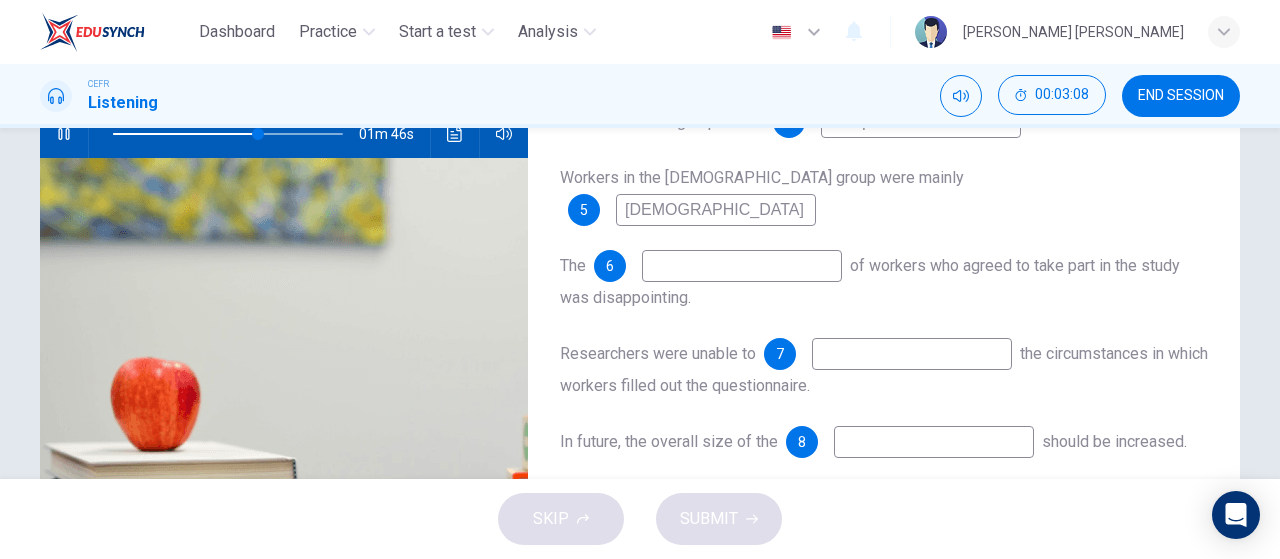 scroll, scrollTop: 220, scrollLeft: 0, axis: vertical 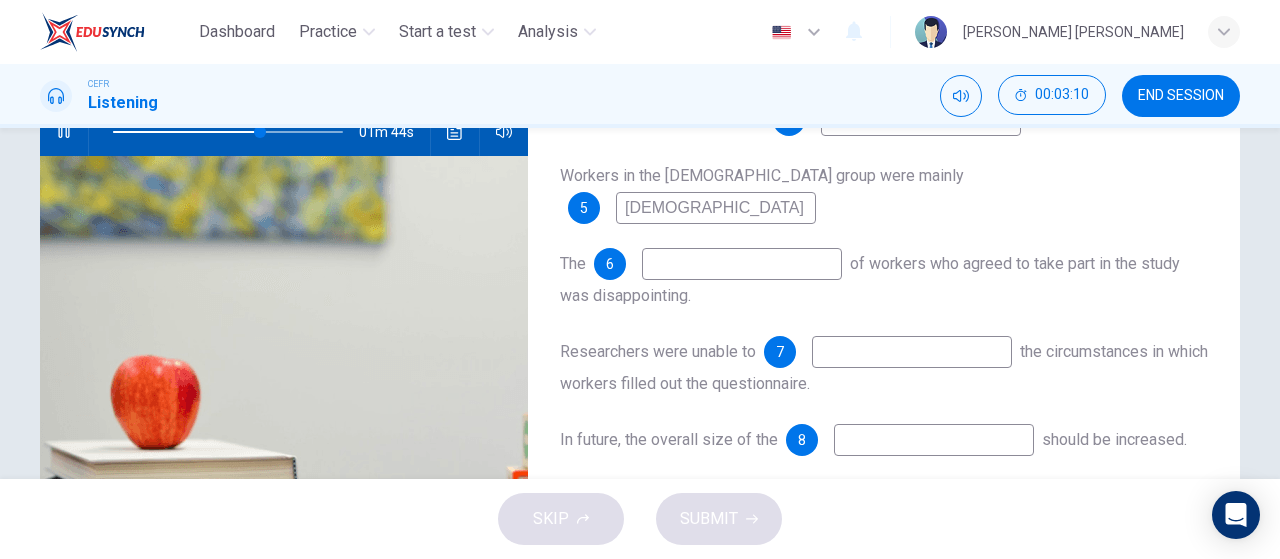 click at bounding box center (912, 352) 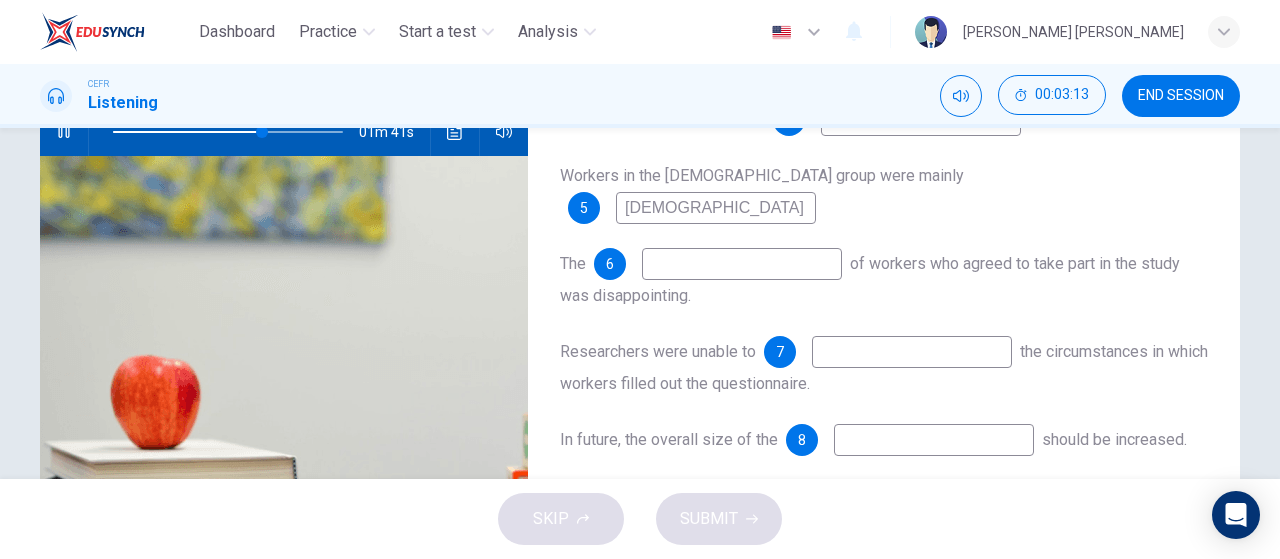 type on "65" 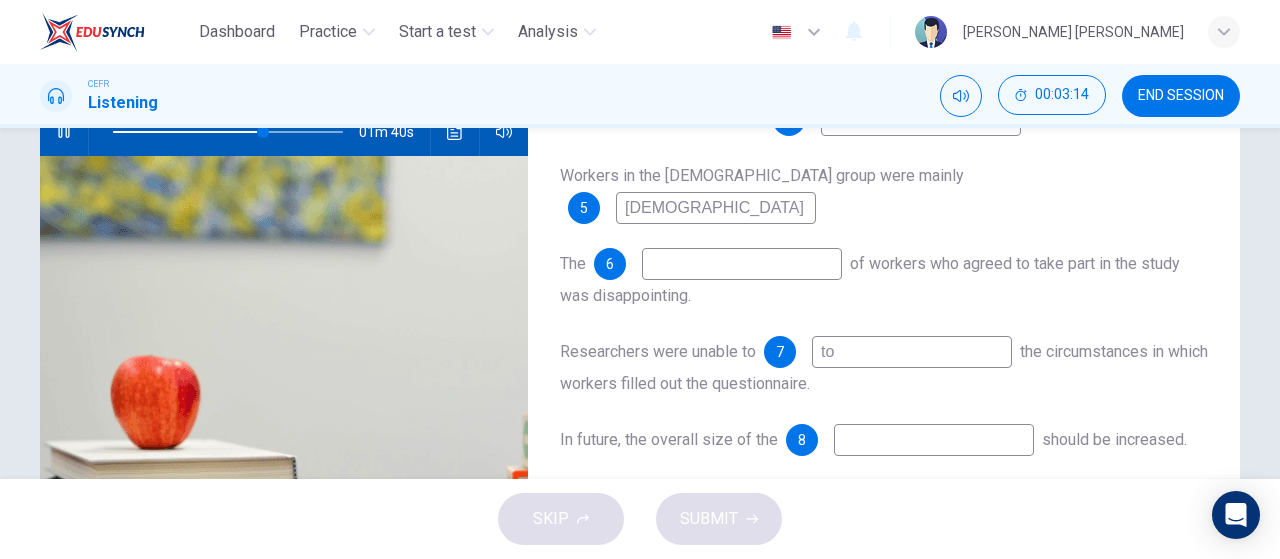 type on "too" 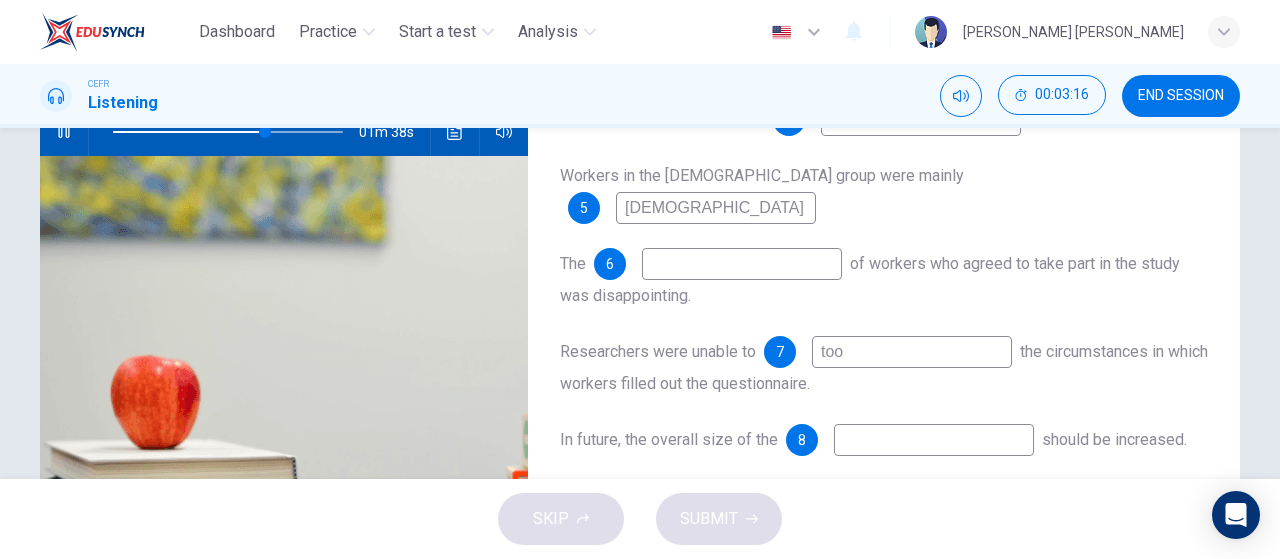 type on "66" 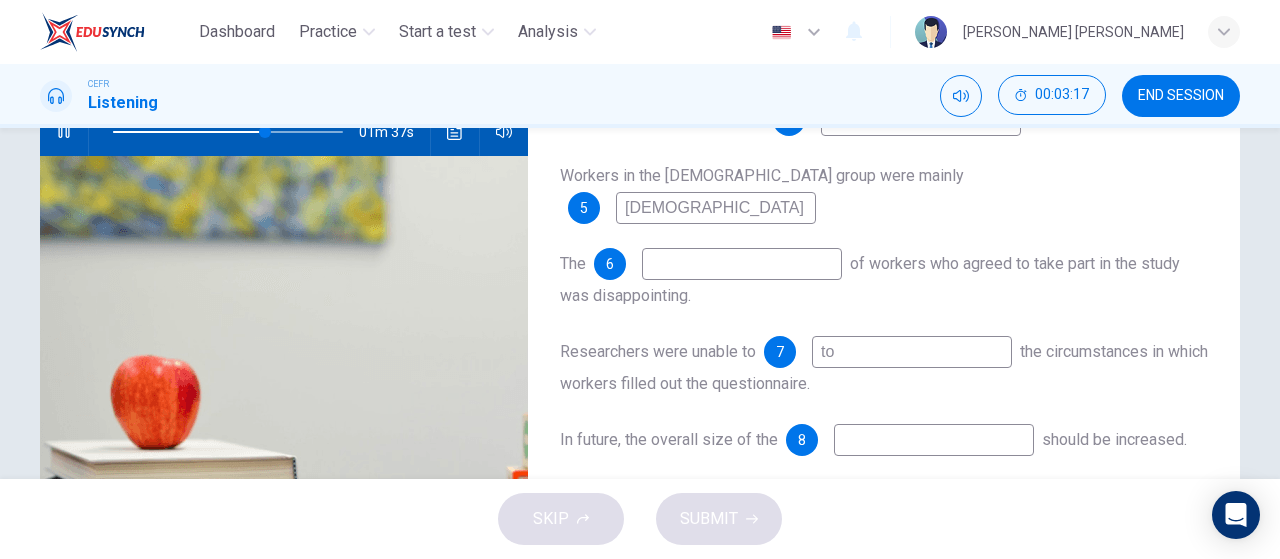 type on "t" 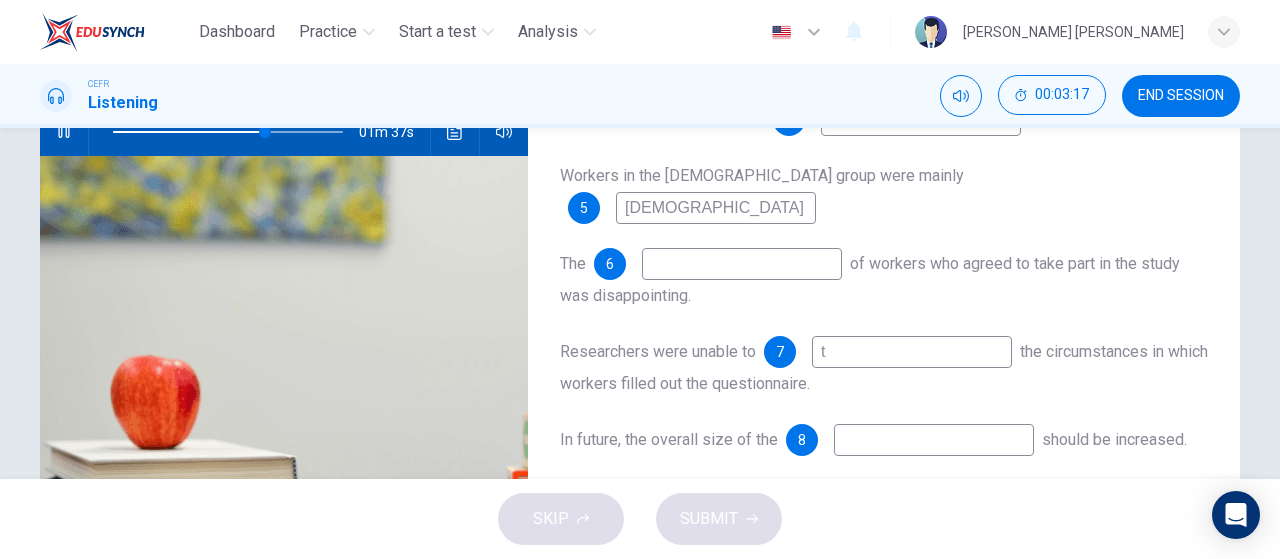 type 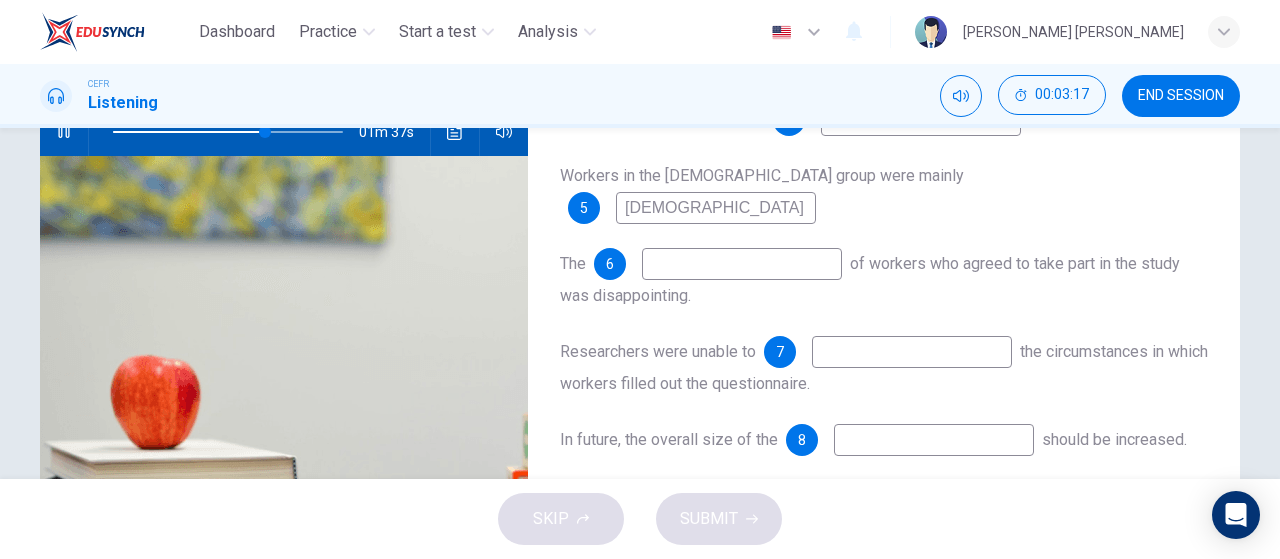 type on "67" 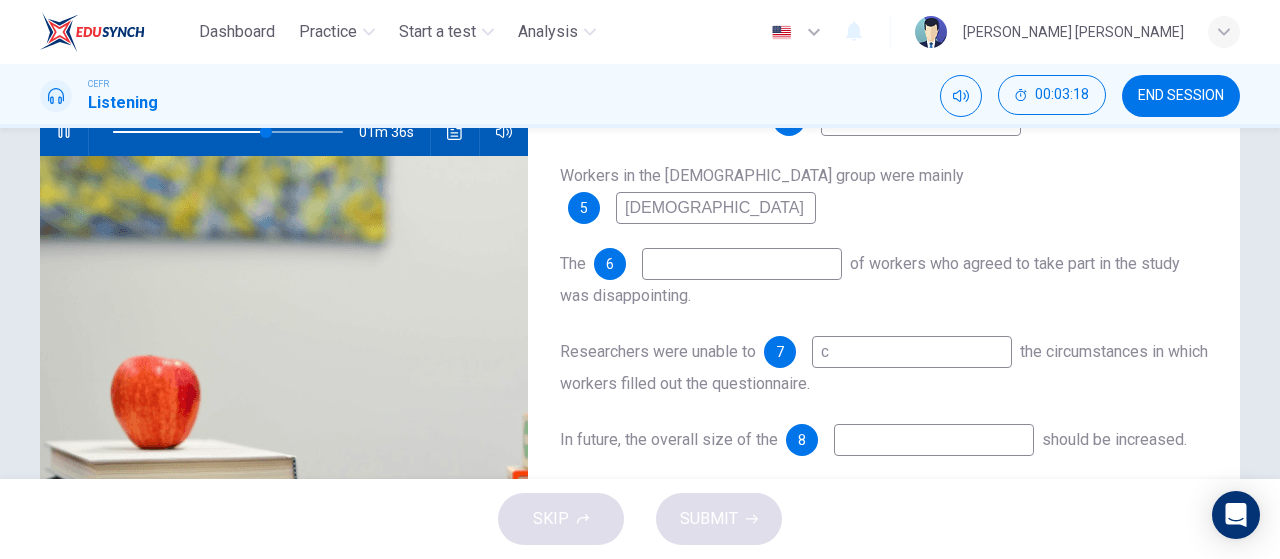 type on "co" 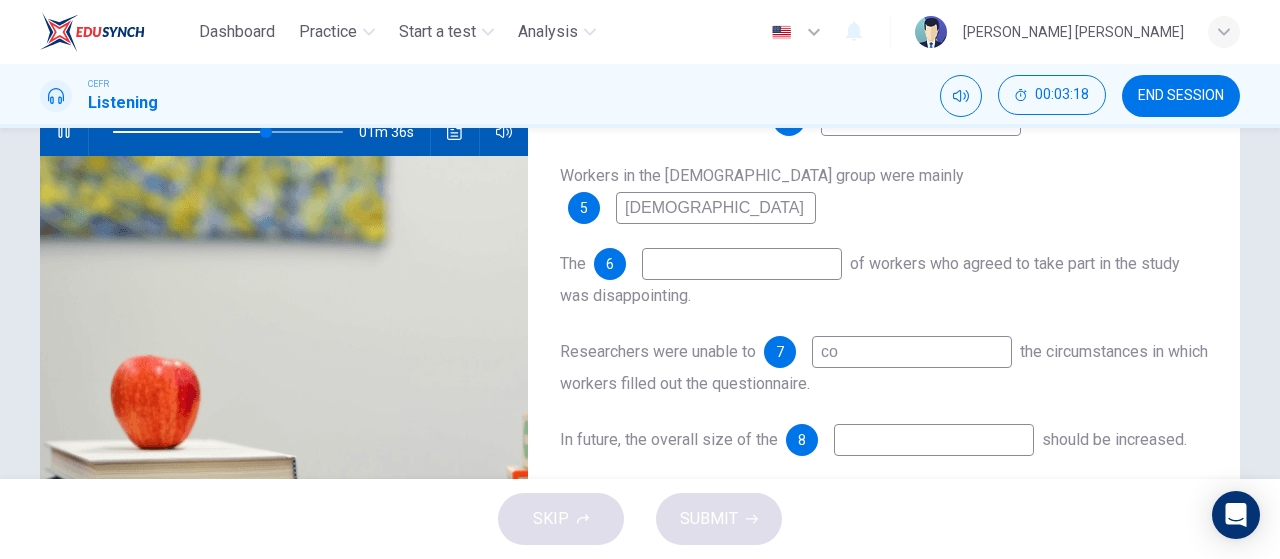 type on "67" 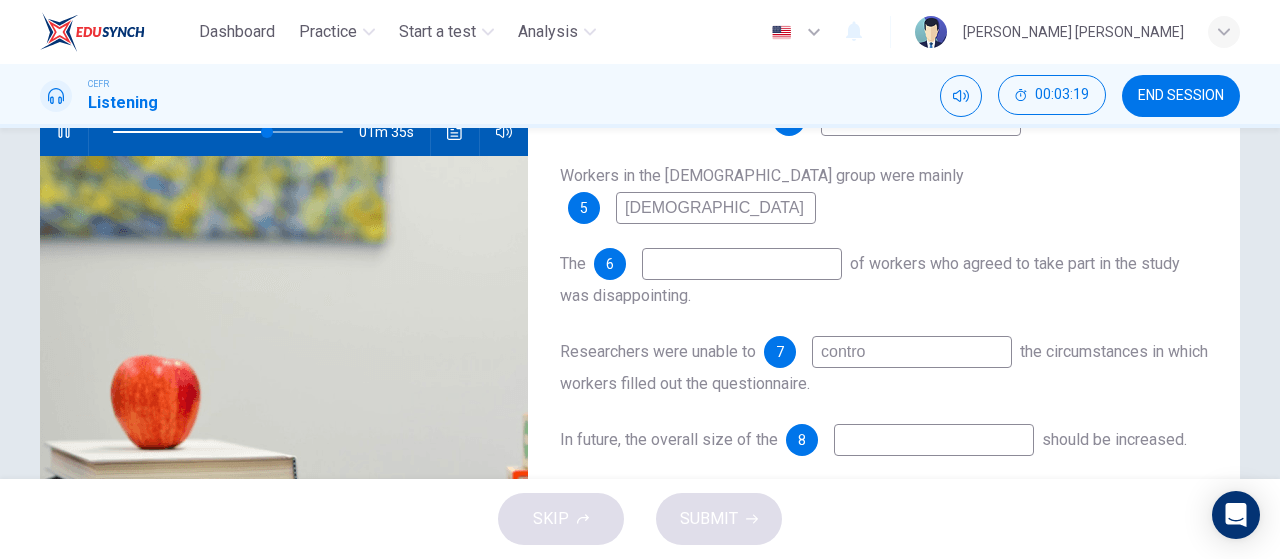 type on "control" 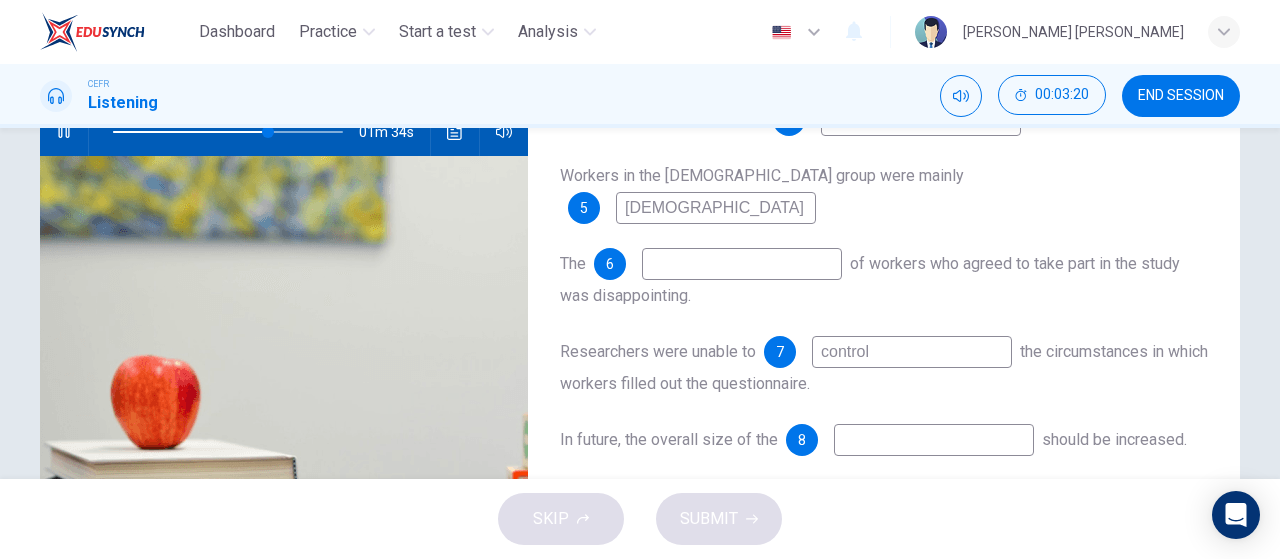 scroll, scrollTop: 272, scrollLeft: 0, axis: vertical 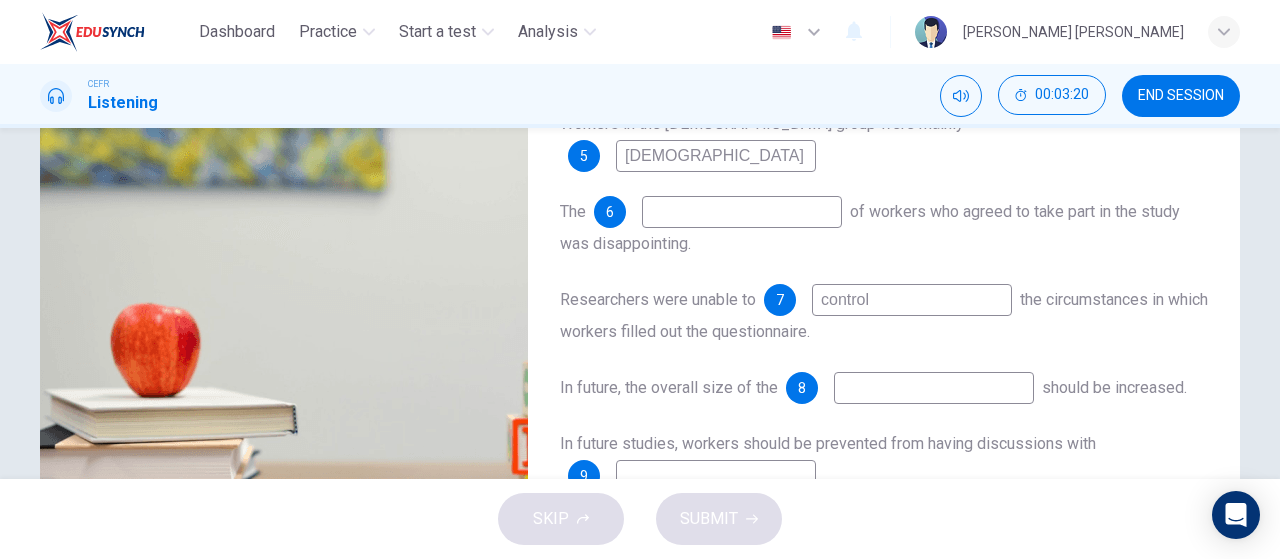 type on "68" 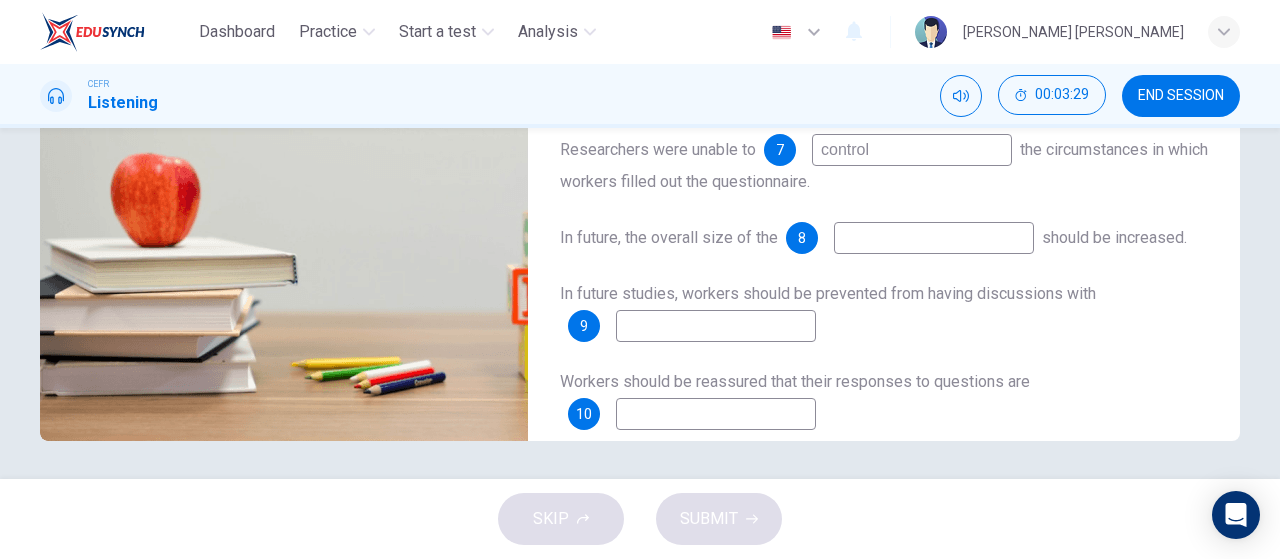 scroll, scrollTop: 424, scrollLeft: 0, axis: vertical 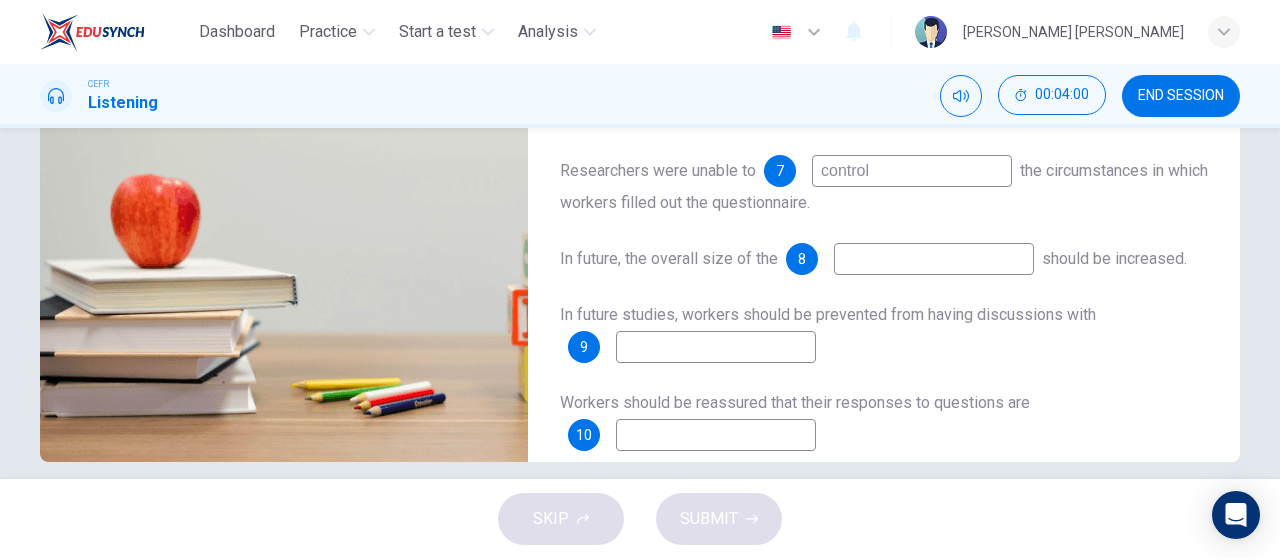 click at bounding box center [716, 347] 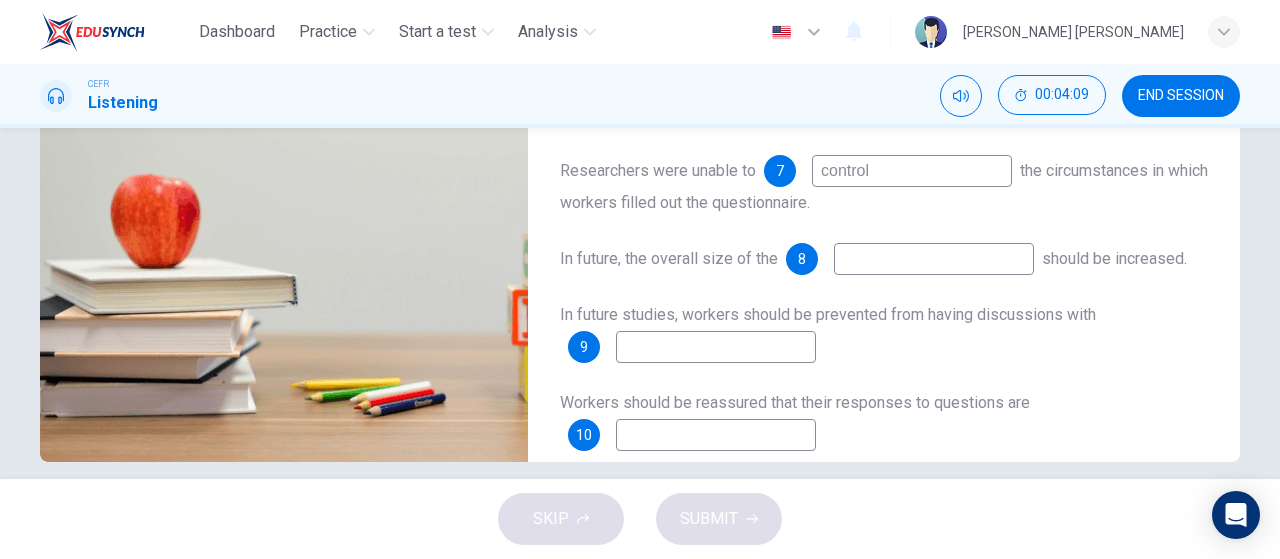 scroll, scrollTop: 417, scrollLeft: 0, axis: vertical 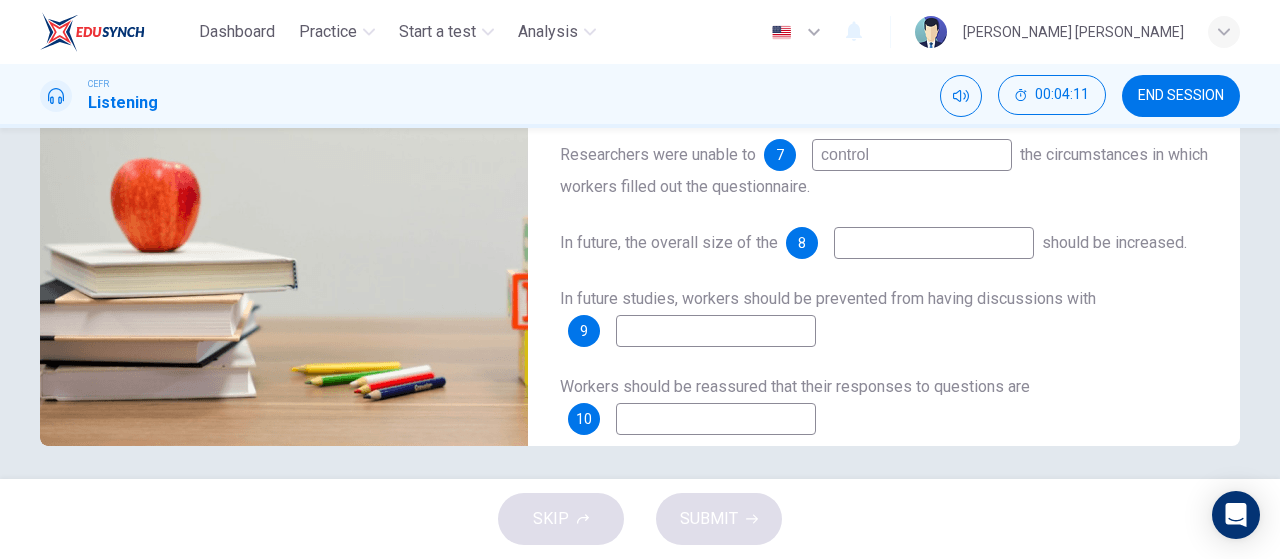 type on "85" 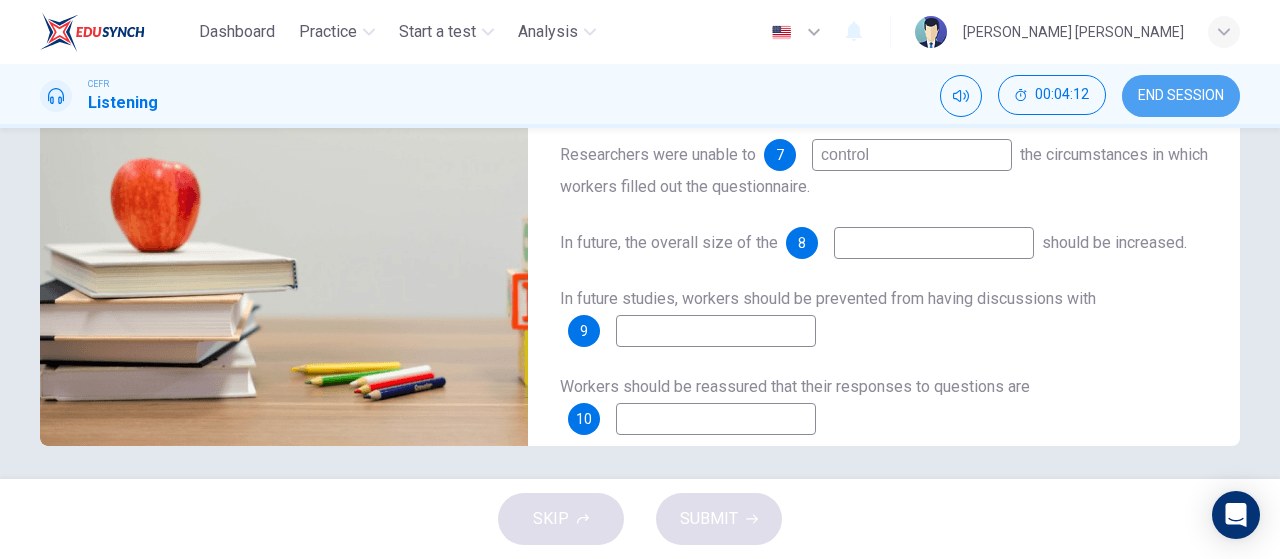 click on "END SESSION" at bounding box center (1181, 96) 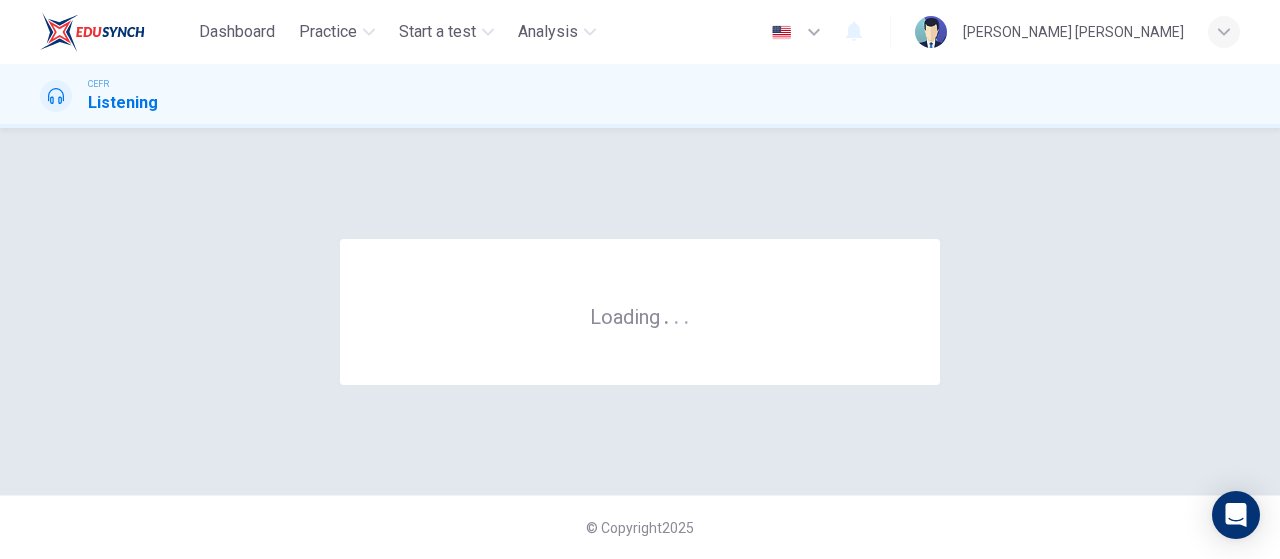 scroll, scrollTop: 0, scrollLeft: 0, axis: both 